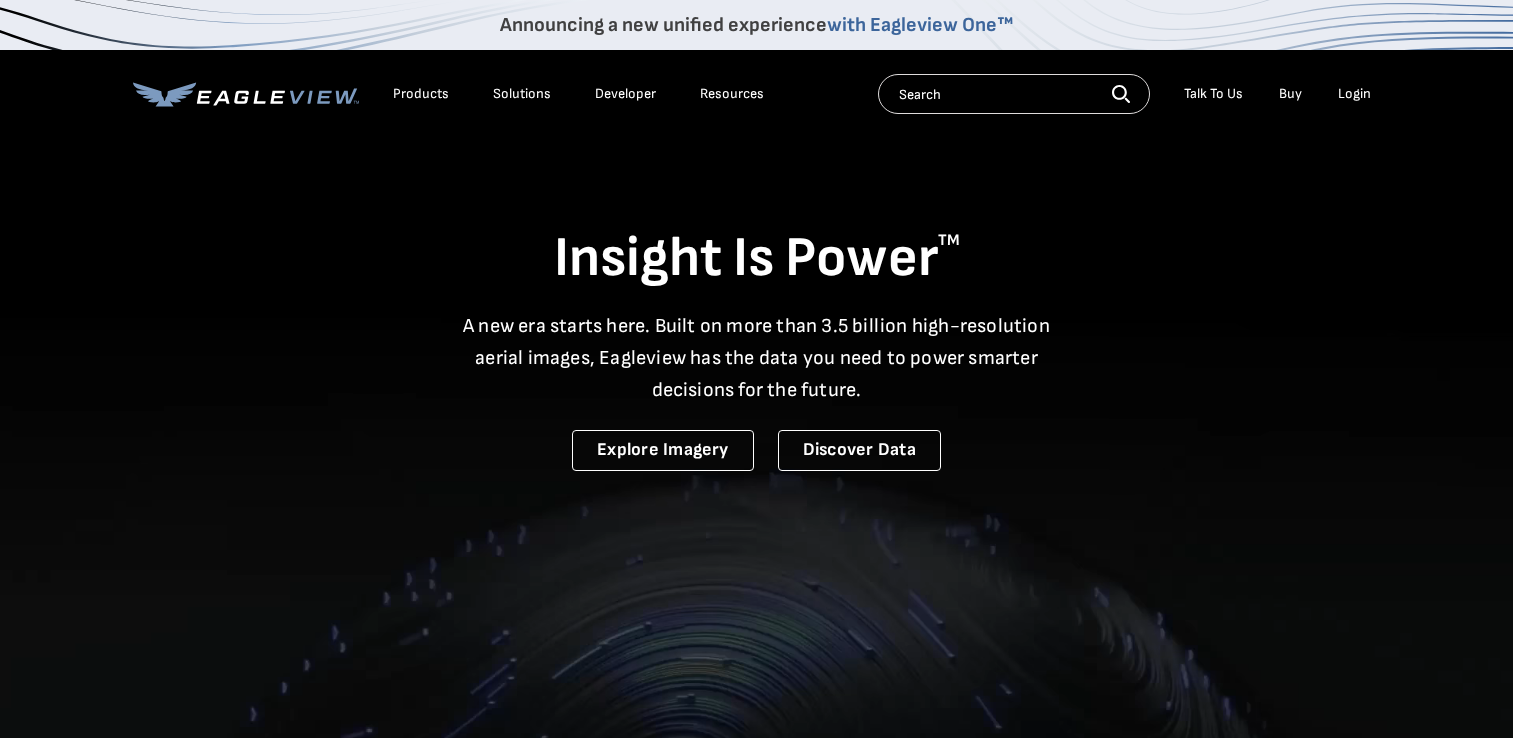 scroll, scrollTop: 0, scrollLeft: 0, axis: both 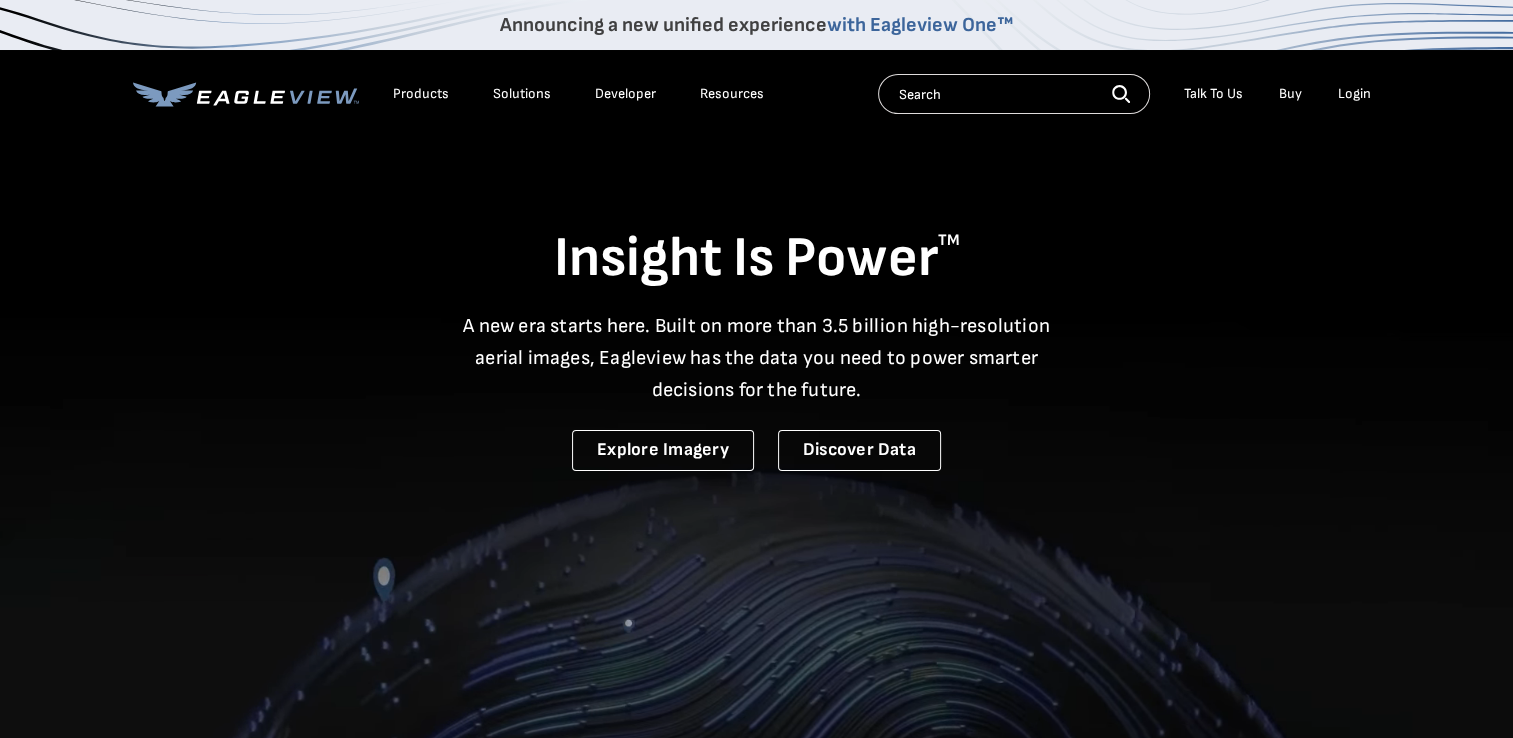 click on "Login" at bounding box center [1354, 94] 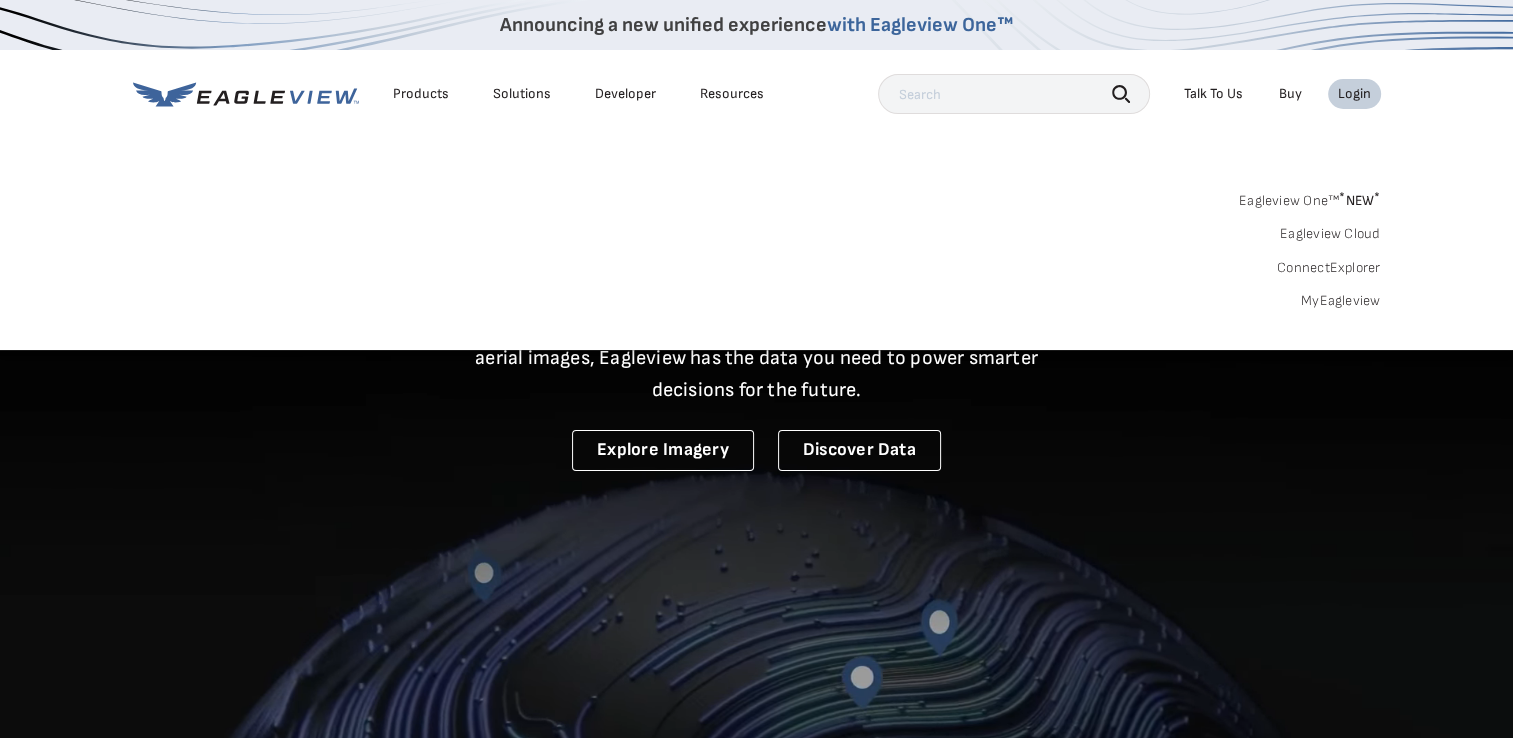 click on "MyEagleview" at bounding box center (1341, 301) 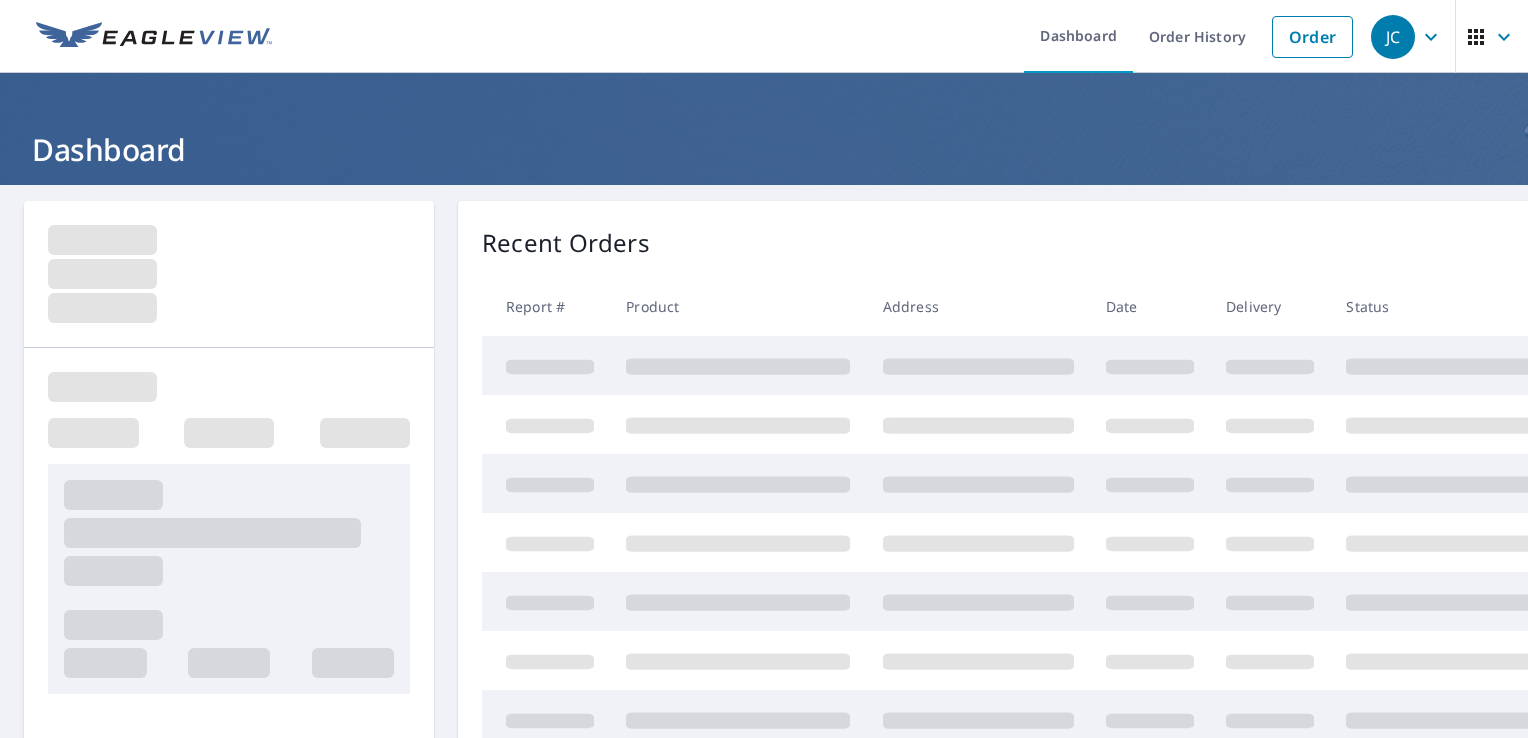 scroll, scrollTop: 0, scrollLeft: 0, axis: both 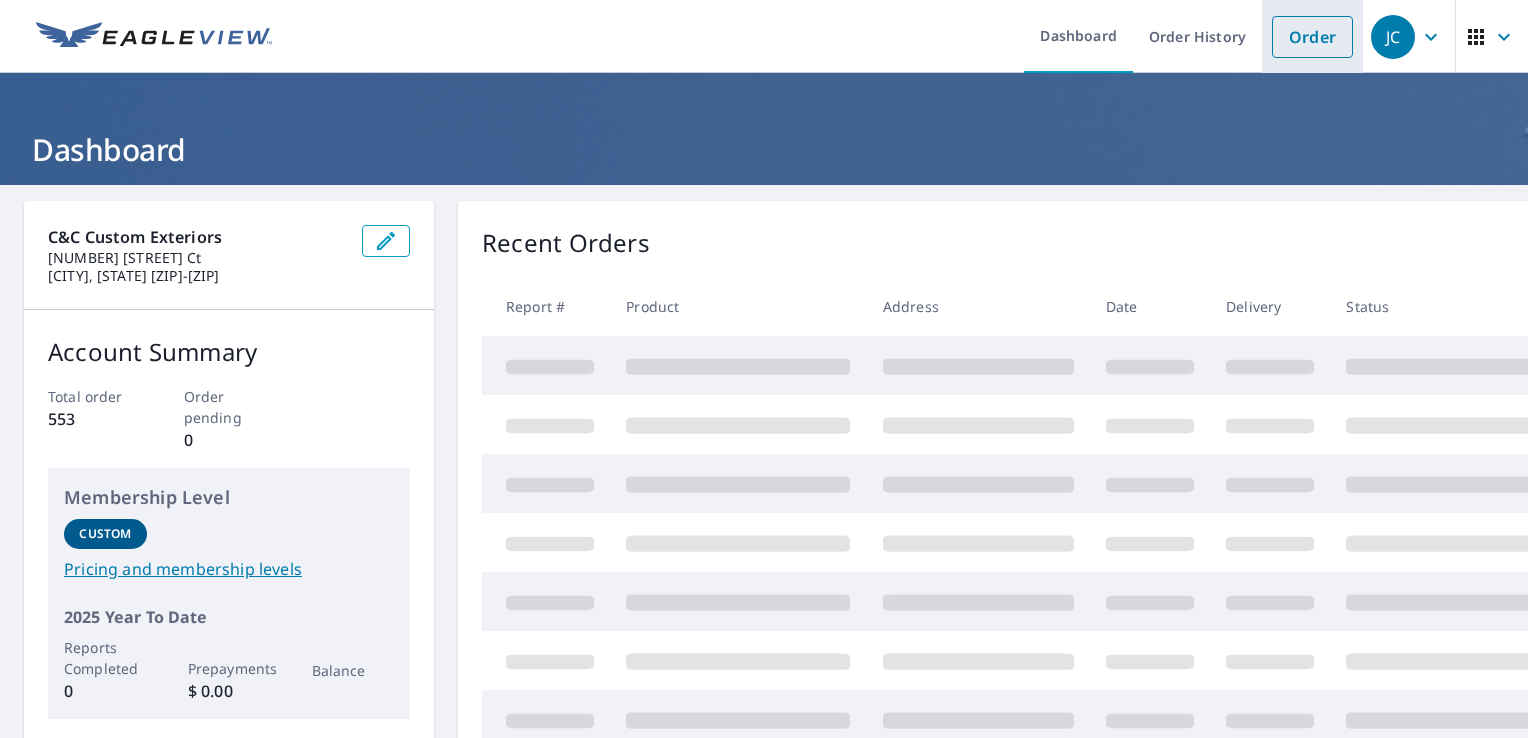 click on "Order" at bounding box center (1312, 37) 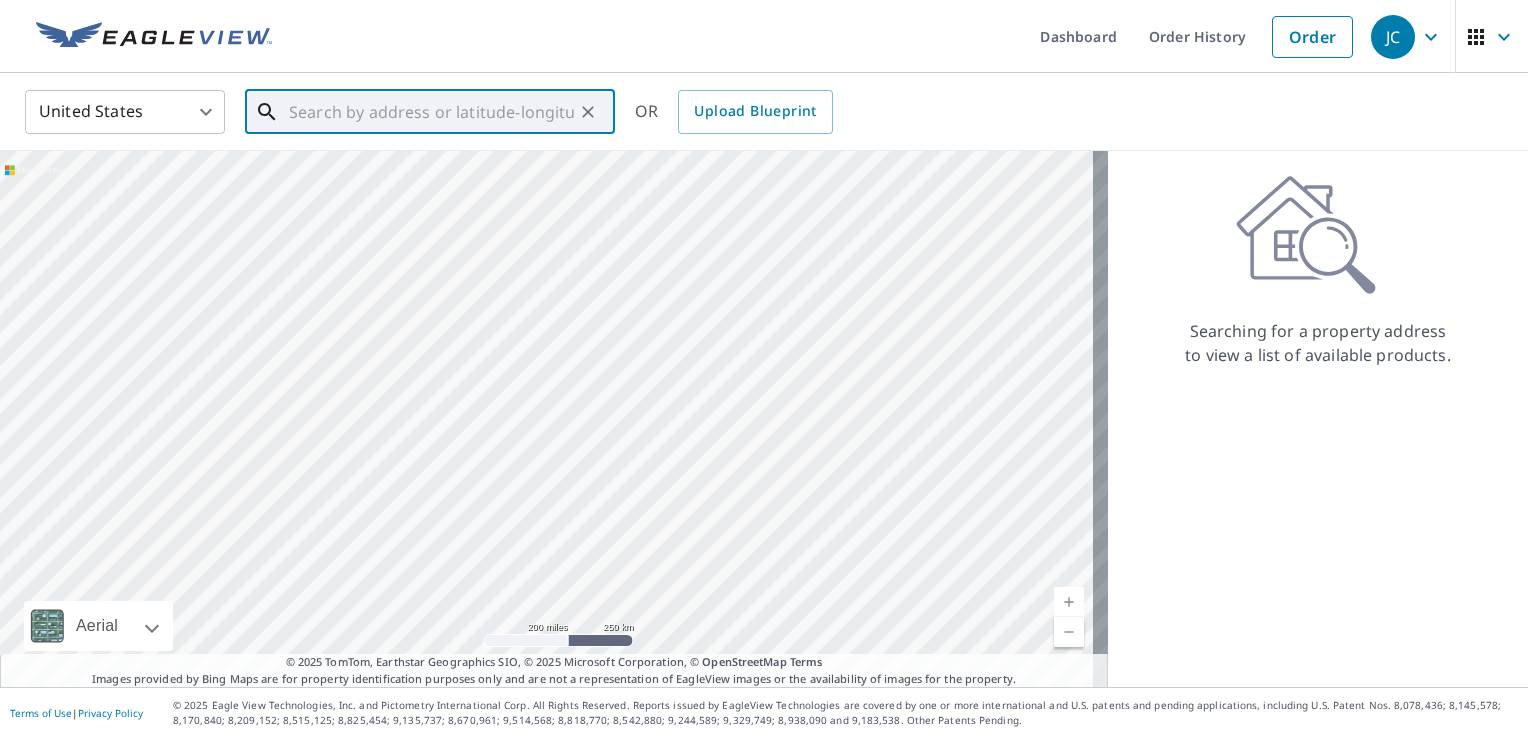 click at bounding box center [431, 112] 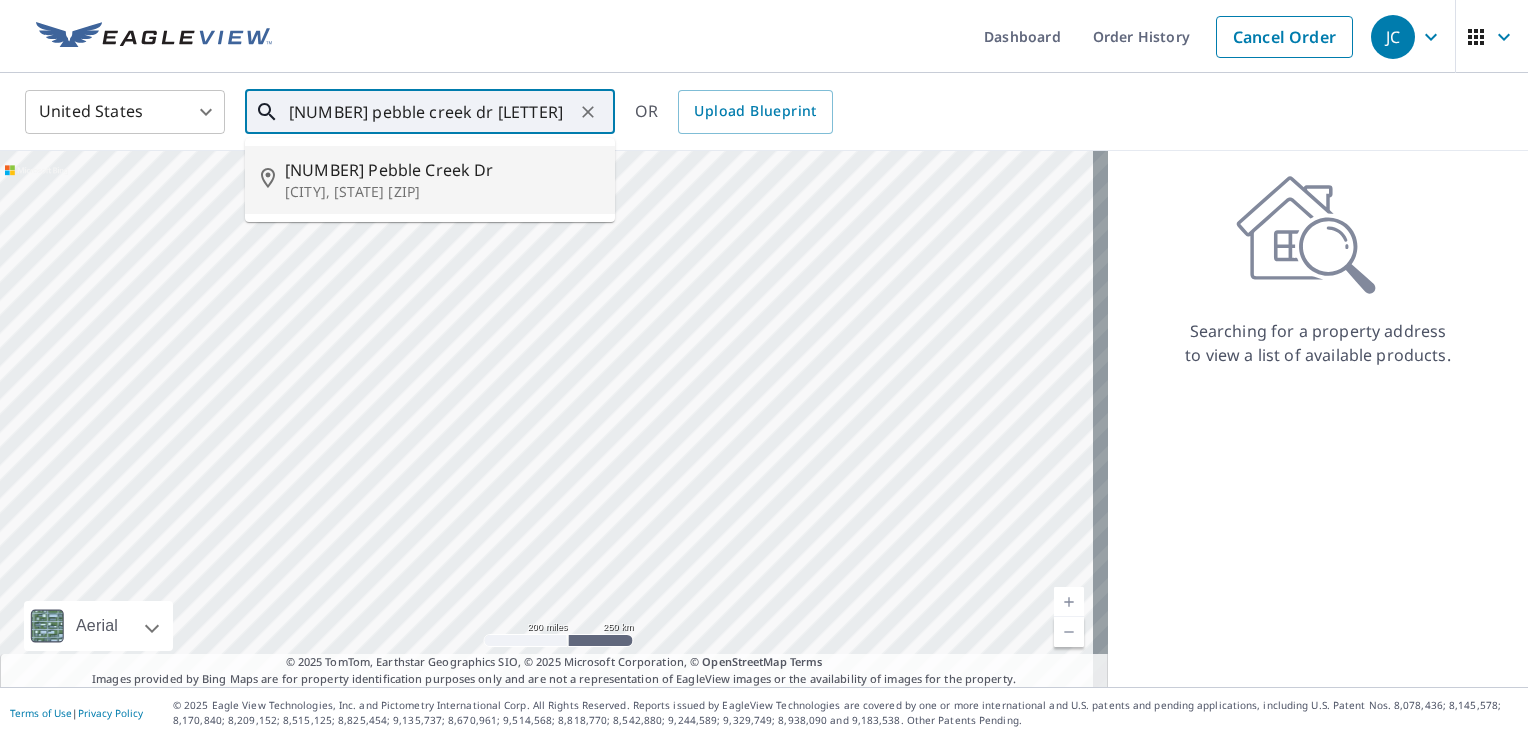 click on "Jeffersonville, IN 47130" at bounding box center [442, 192] 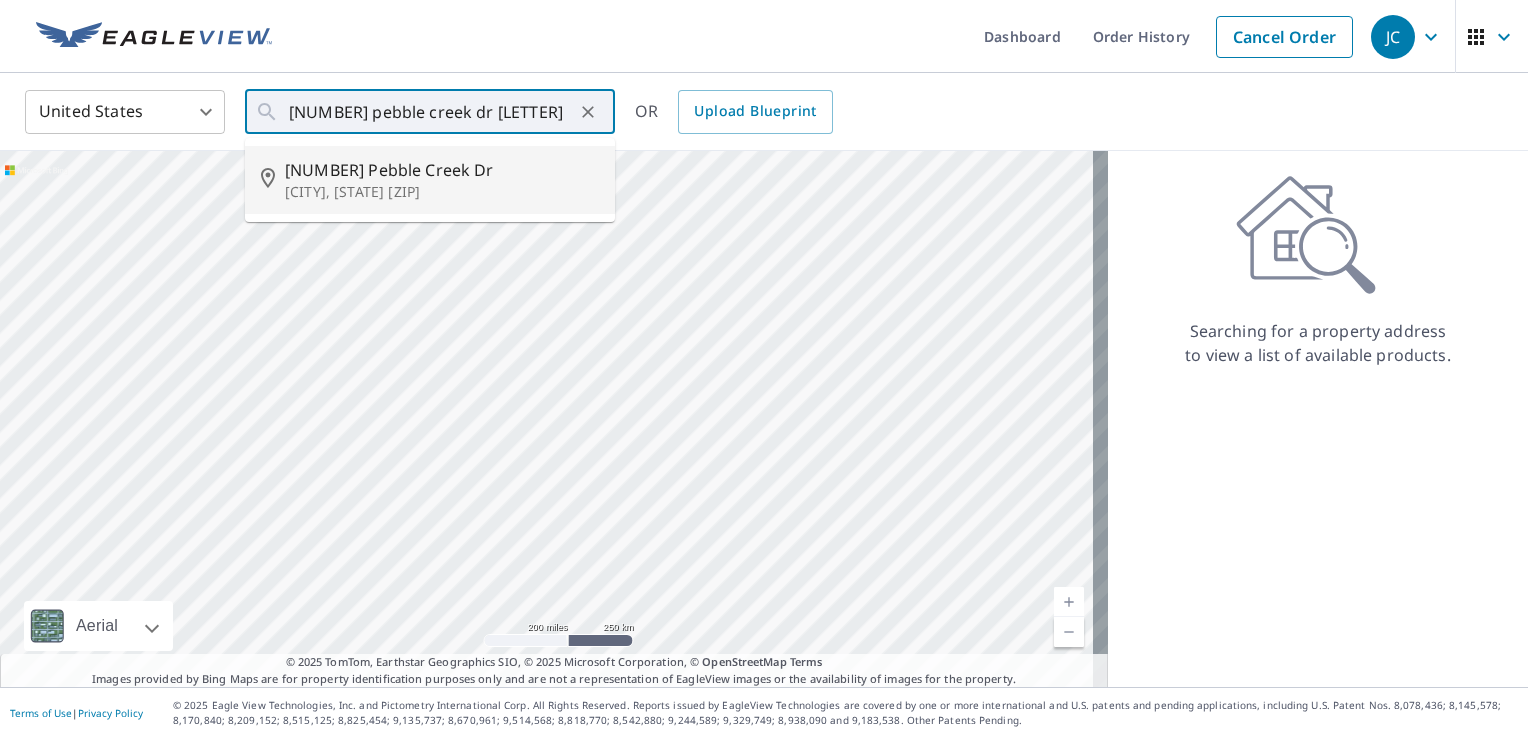 type on "1010 Pebble Creek Dr Jeffersonville, IN 47130" 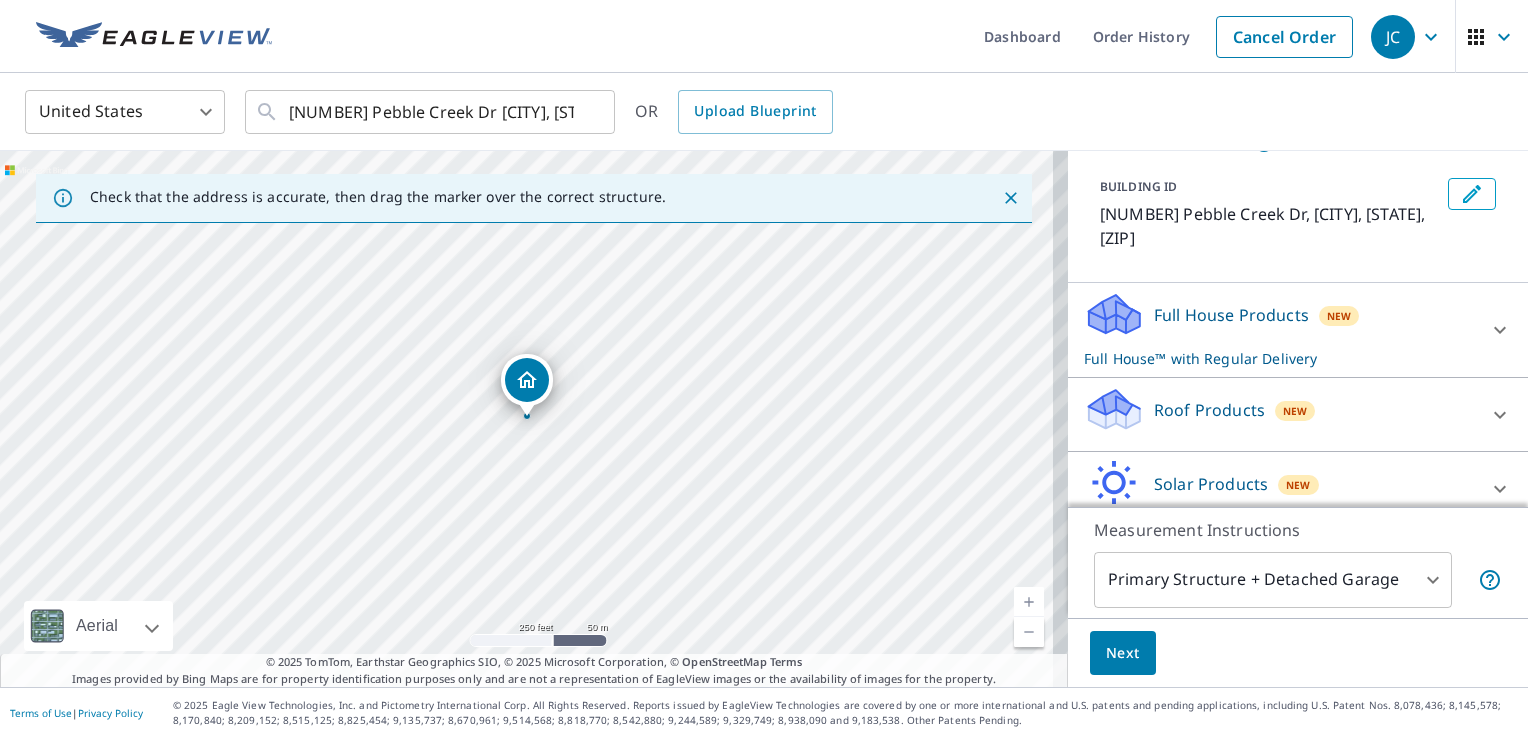scroll, scrollTop: 190, scrollLeft: 0, axis: vertical 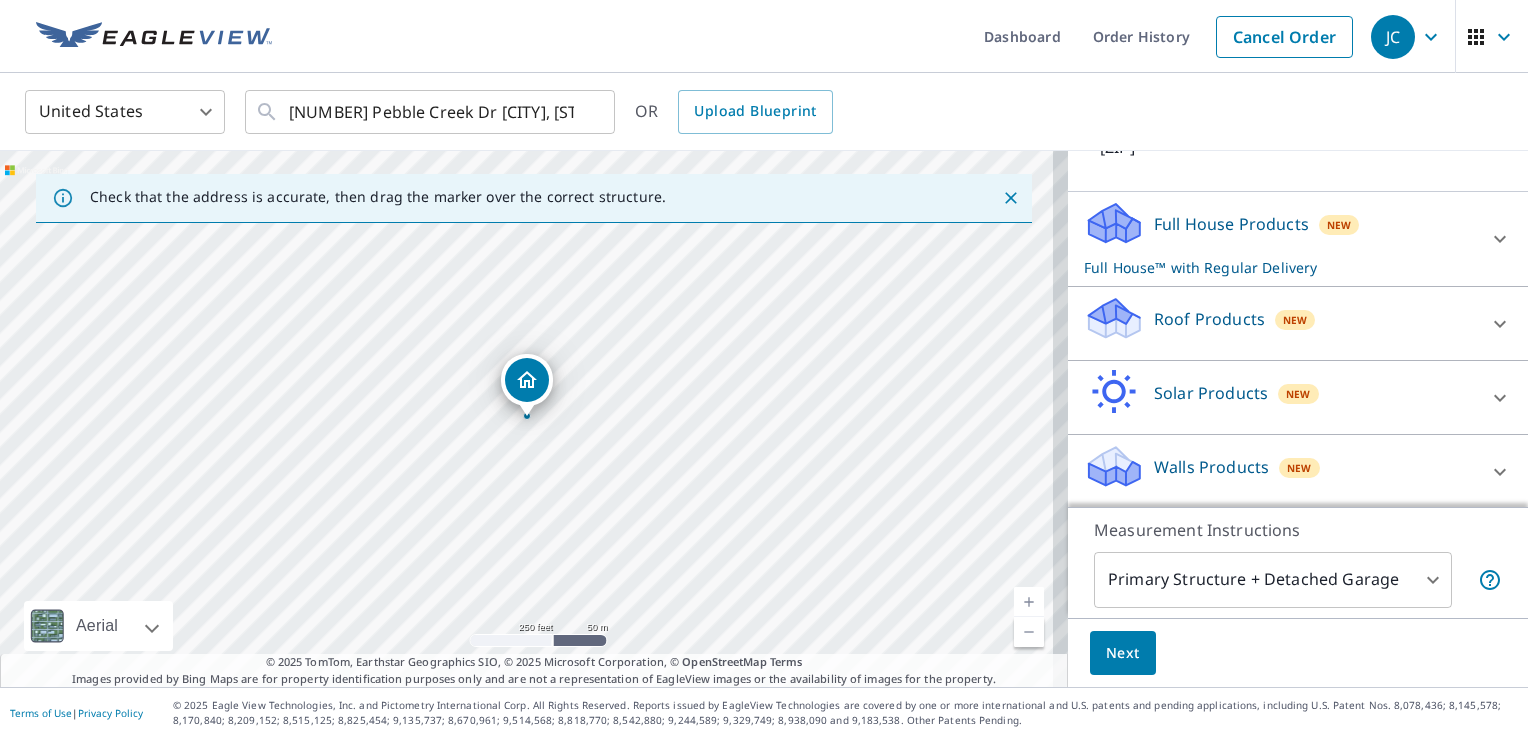click on "Roof Products New" at bounding box center (1280, 323) 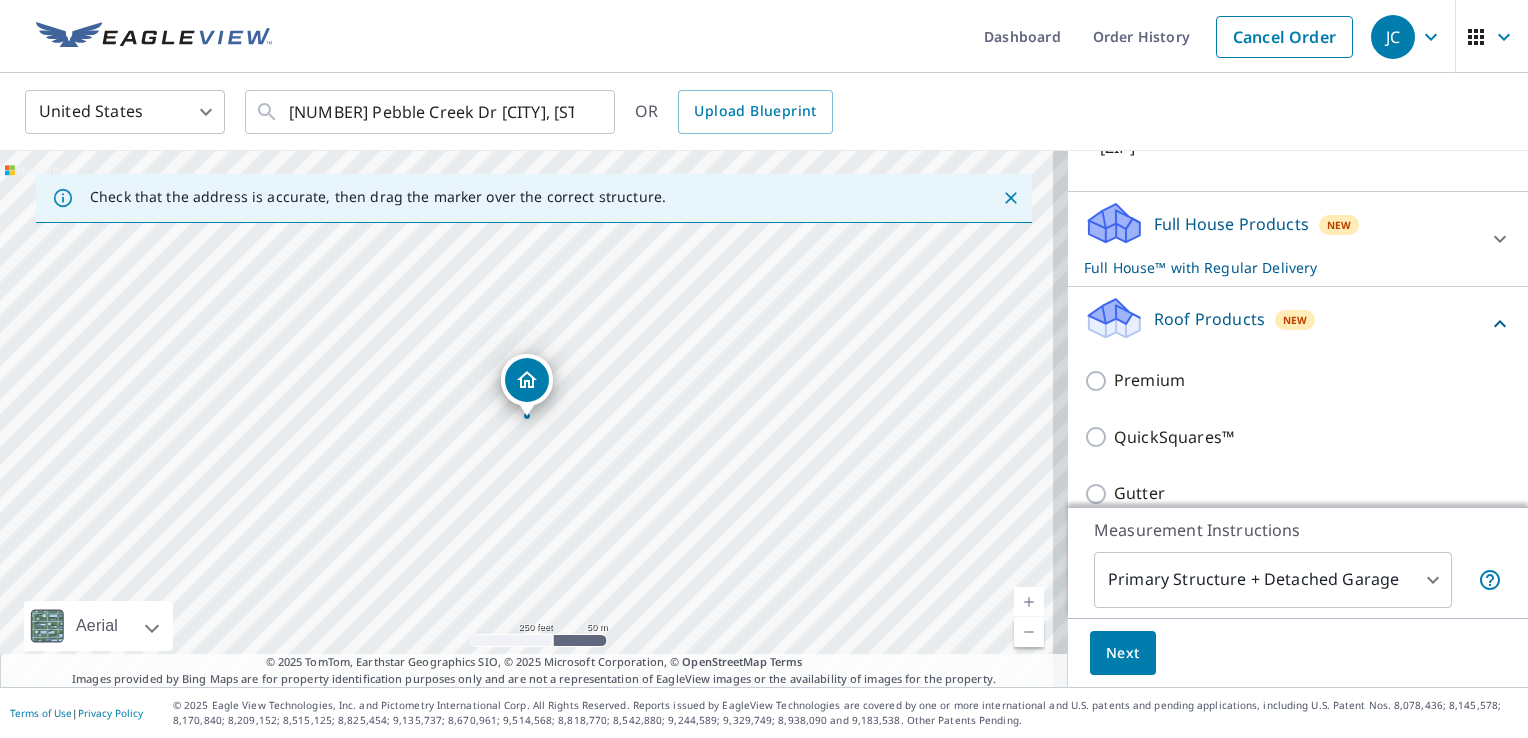 click on "Premium" at bounding box center [1099, 381] 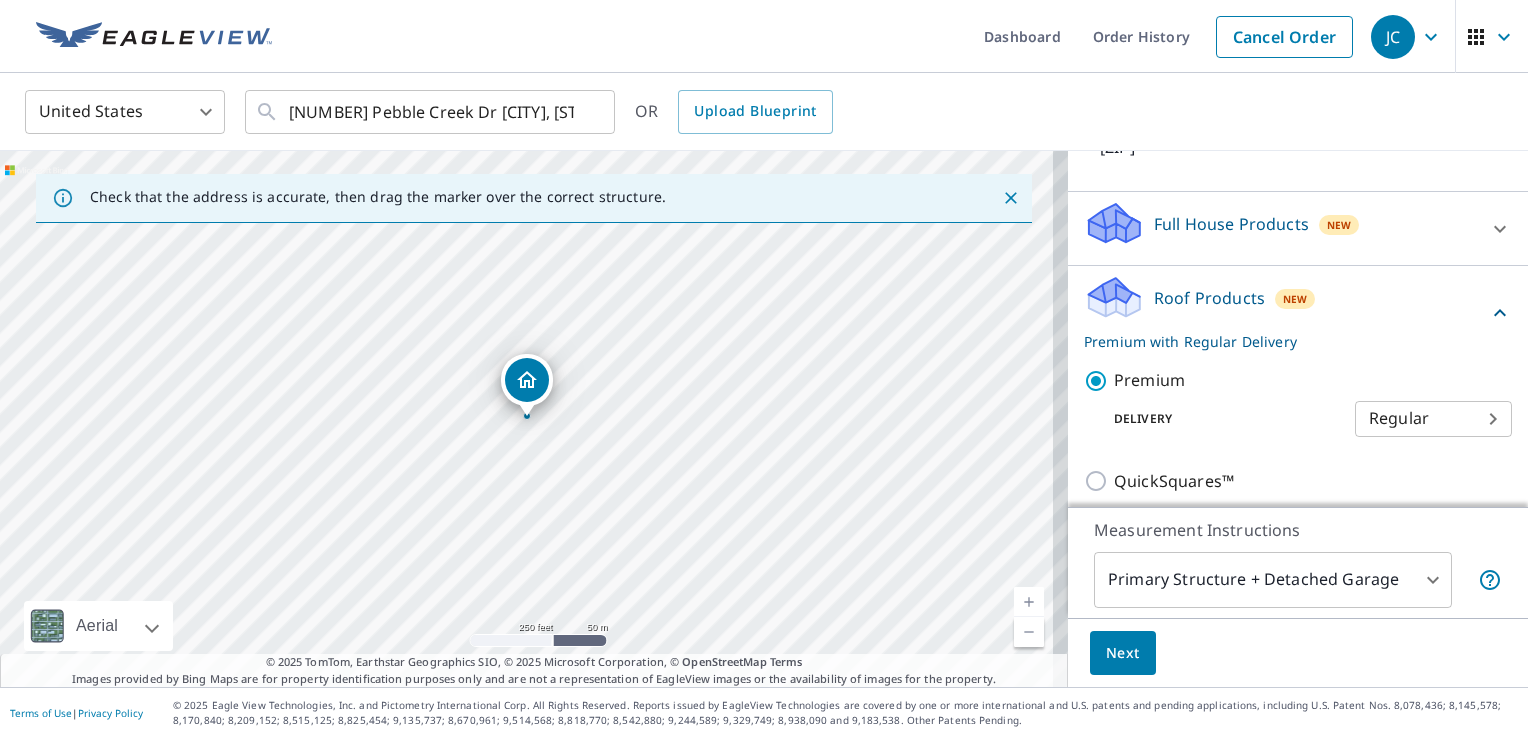click on "Next" at bounding box center [1123, 653] 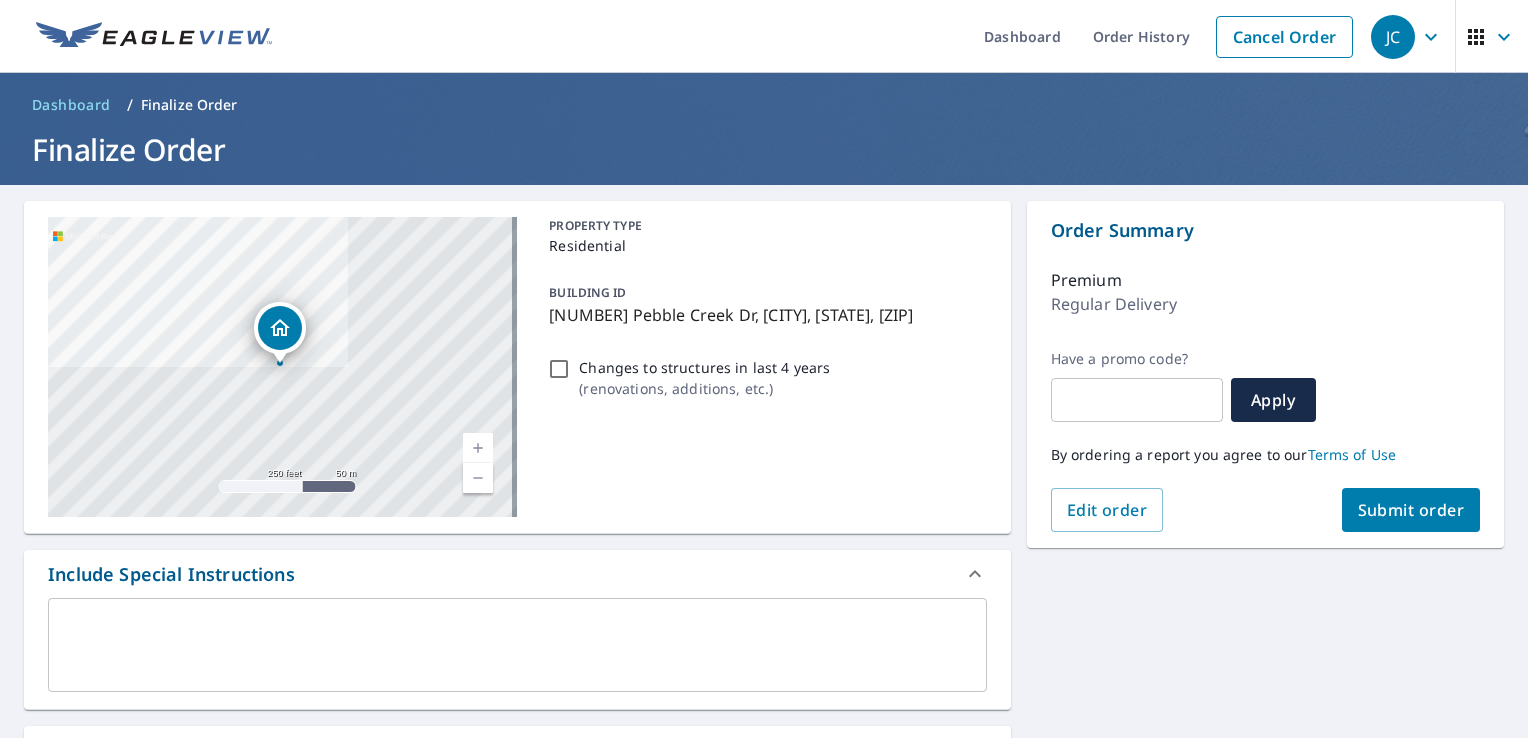 click on "Submit order" at bounding box center (1411, 510) 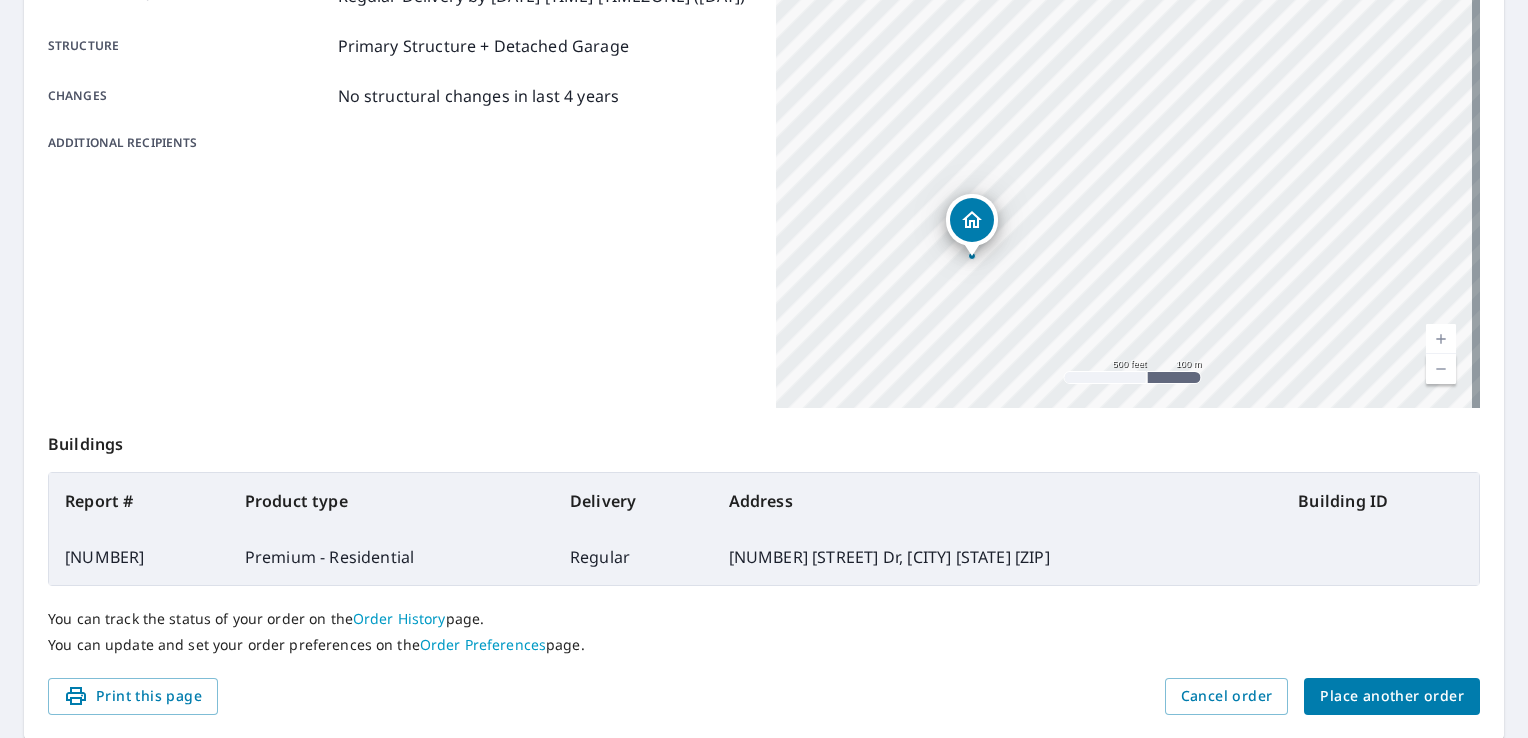 scroll, scrollTop: 437, scrollLeft: 0, axis: vertical 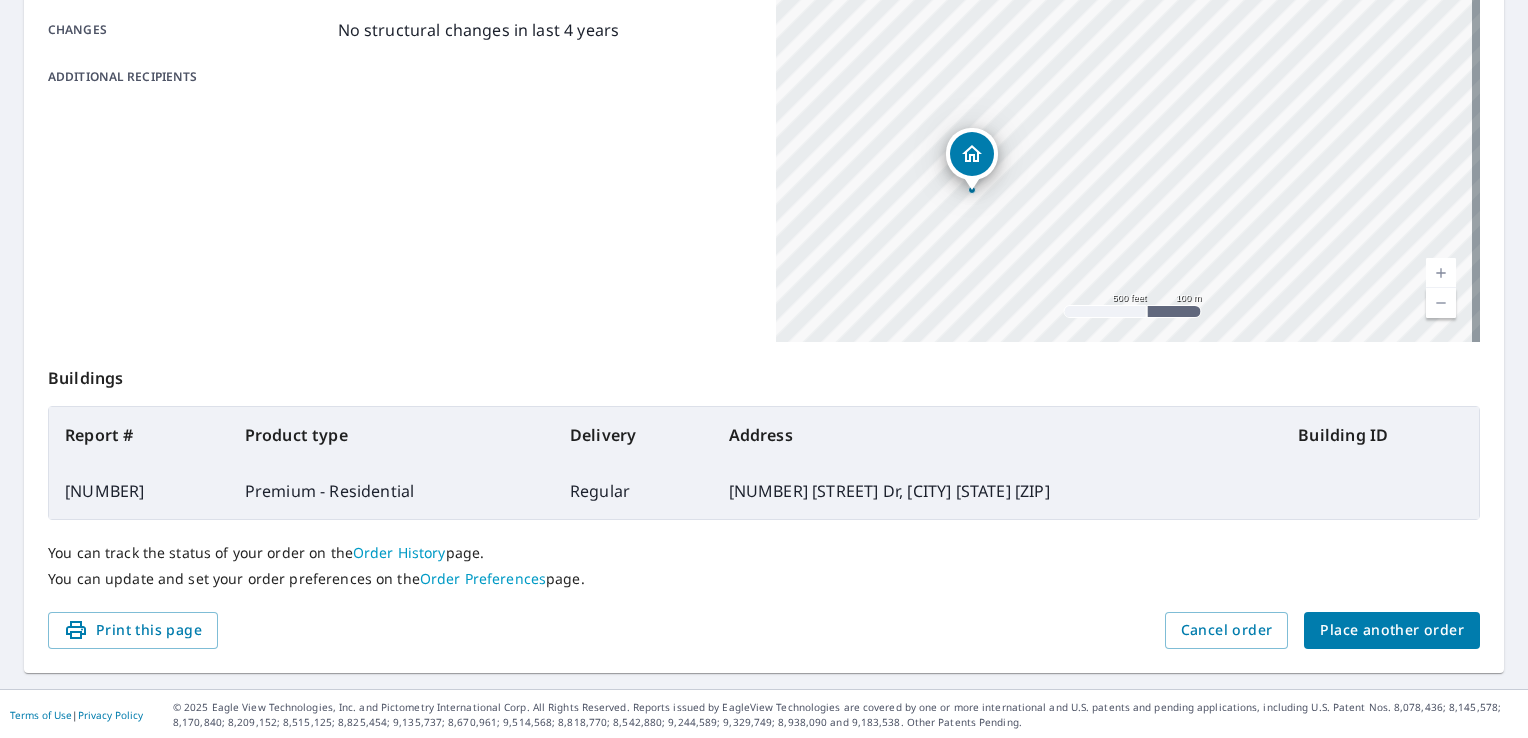 click on "Place another order" at bounding box center (1392, 630) 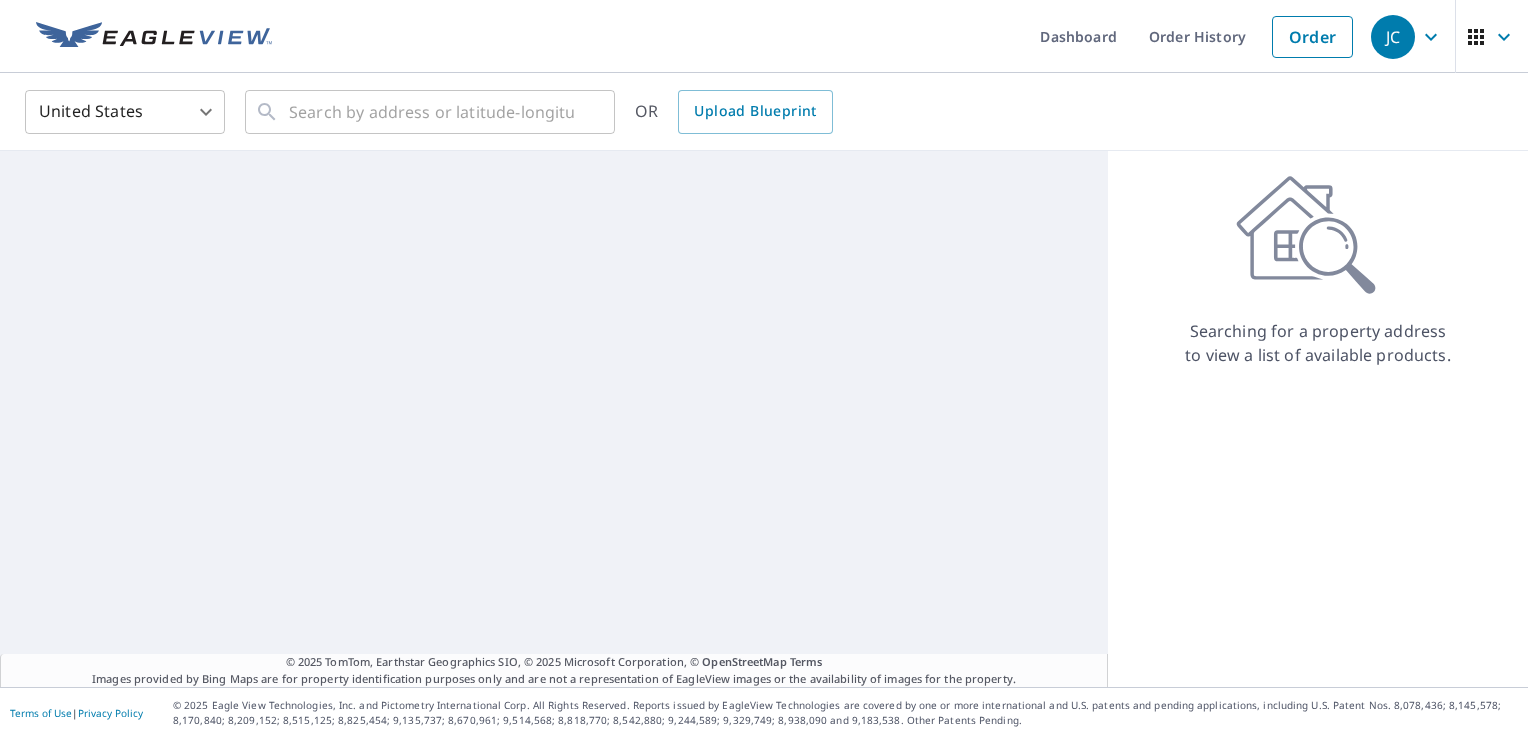 scroll, scrollTop: 0, scrollLeft: 0, axis: both 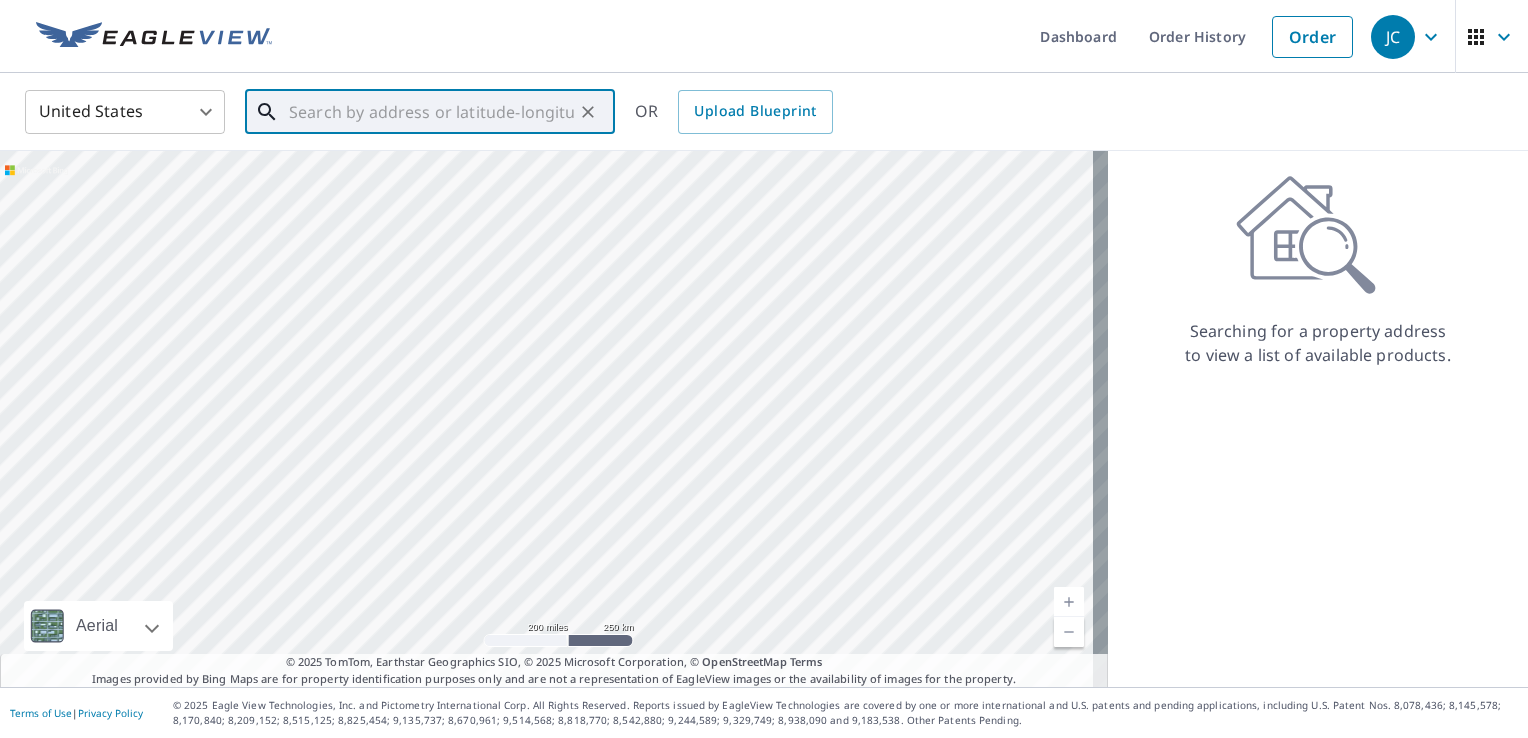 click at bounding box center [431, 112] 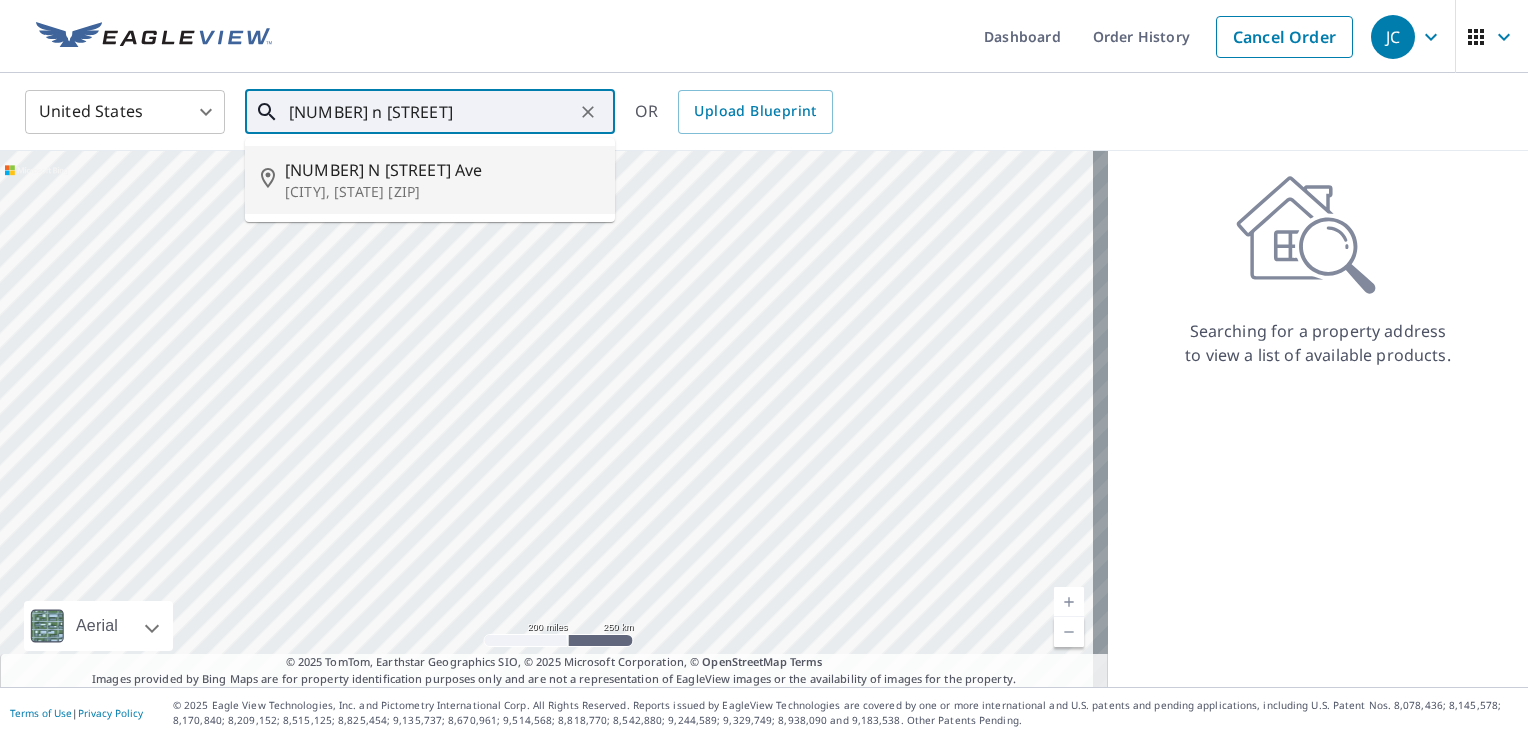 click on "426 N Sherwood Ave" at bounding box center (442, 170) 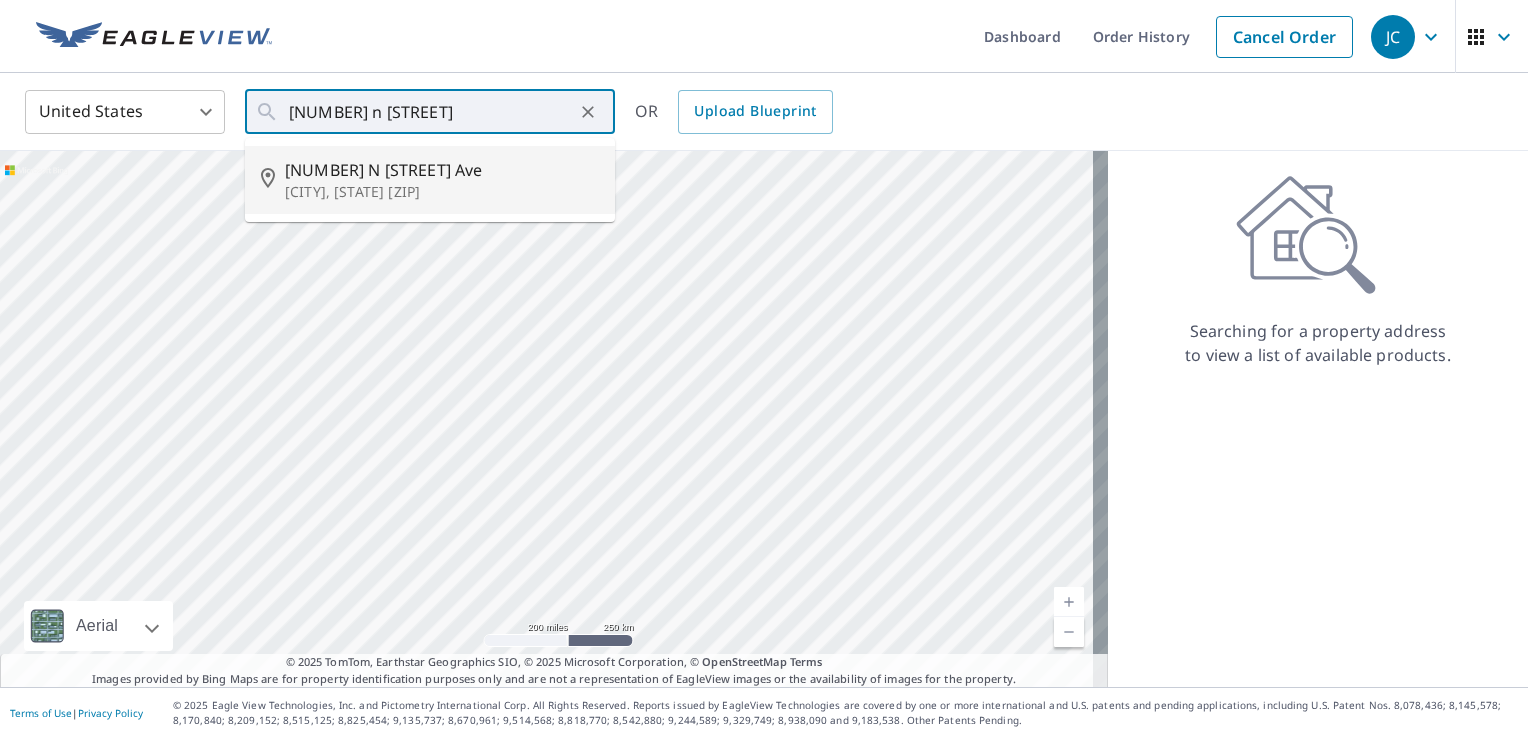 type on "426 N Sherwood Ave Clarksville, IN 47129" 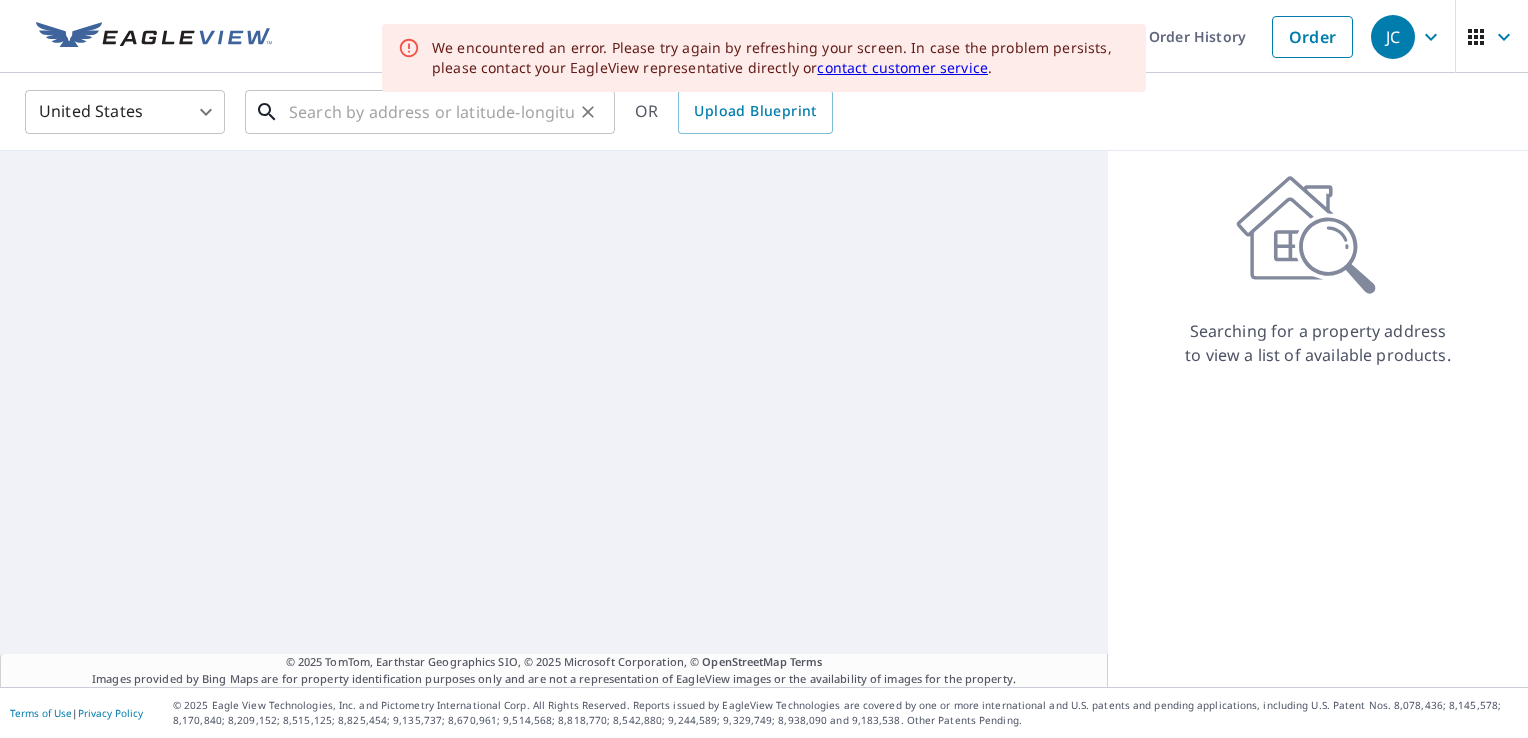 click at bounding box center (431, 112) 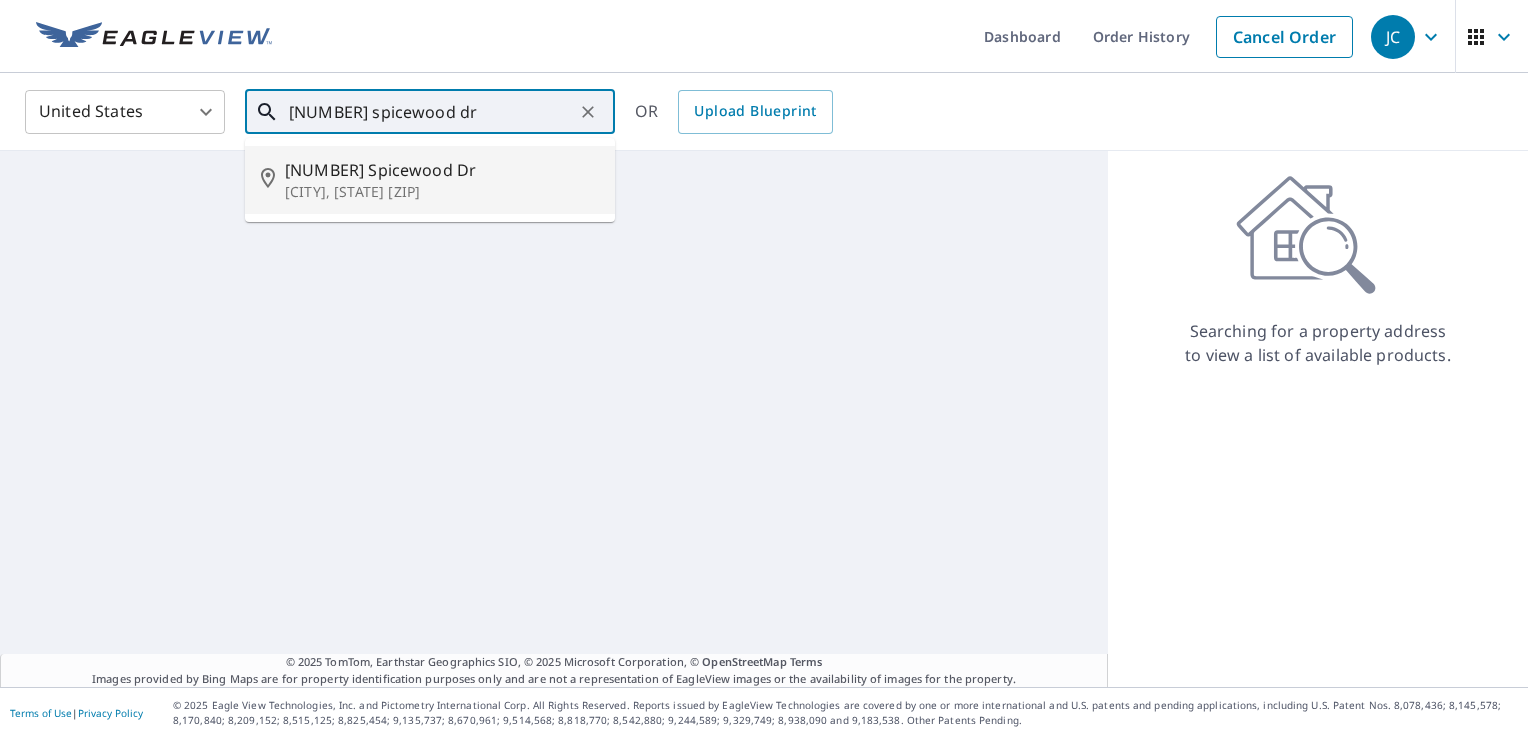 click on "550 Spicewood Dr" at bounding box center (442, 170) 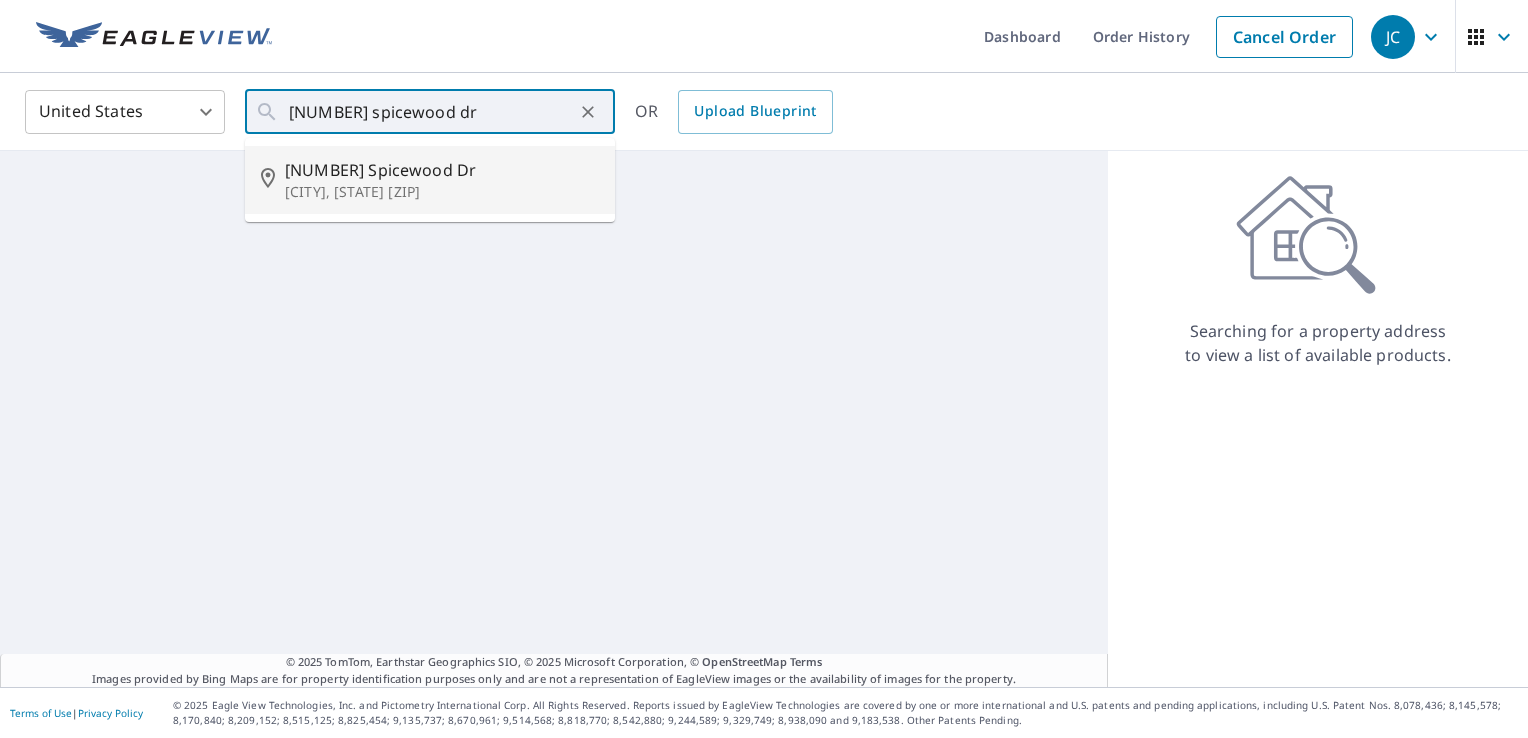 type on "550 Spicewood Dr Clarksville, IN 47129" 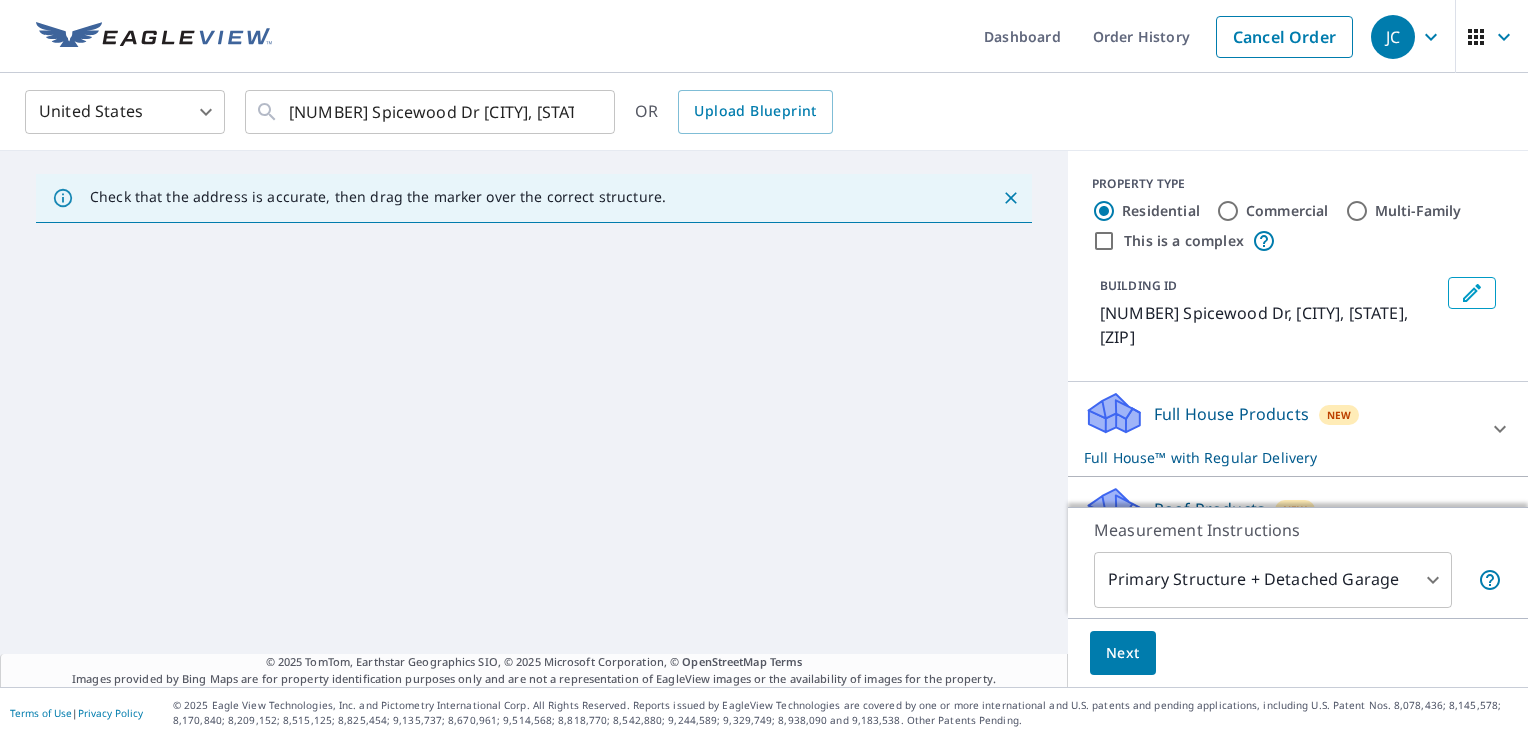 click on "Roof Products New" at bounding box center [1280, 513] 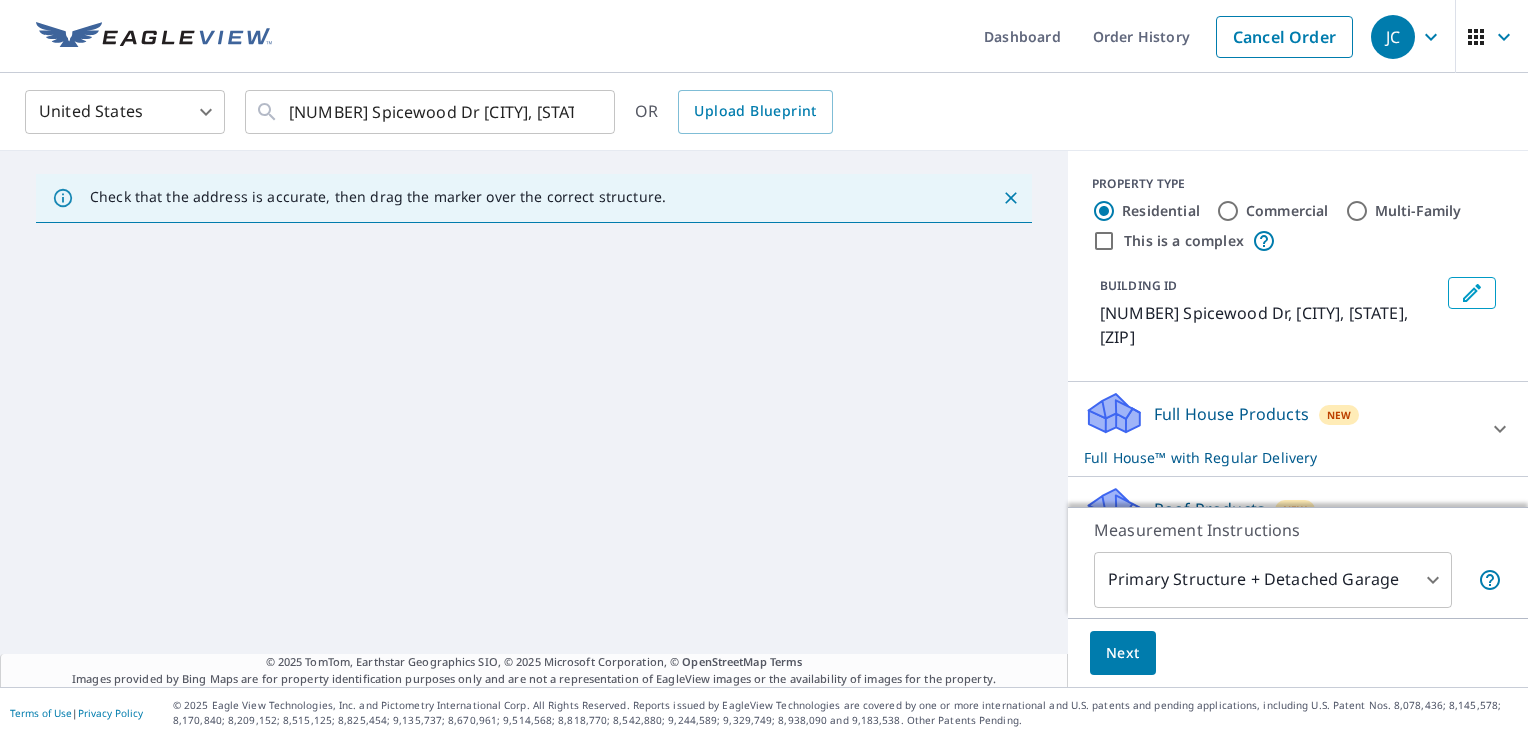 click on "Roof Products" at bounding box center [1209, 509] 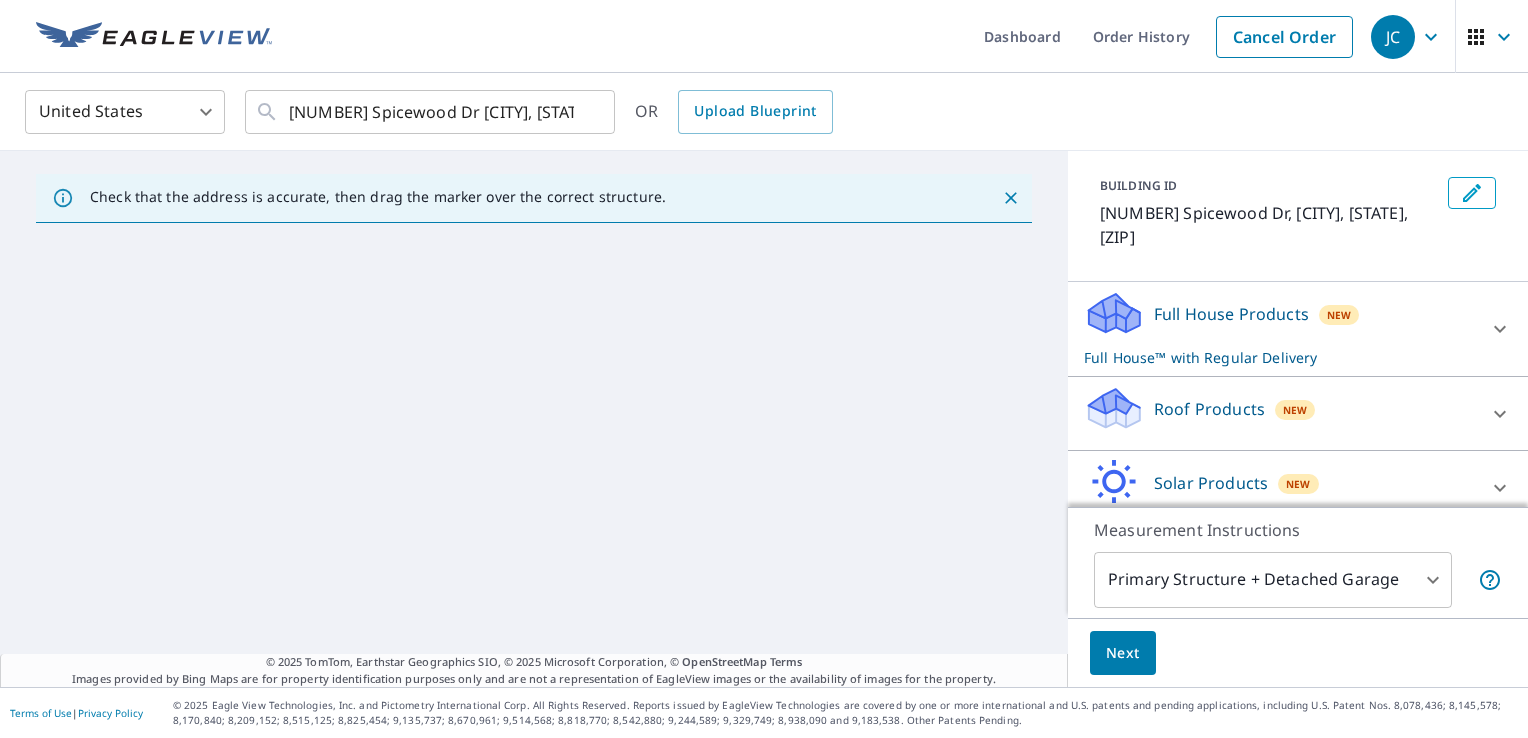 scroll, scrollTop: 166, scrollLeft: 0, axis: vertical 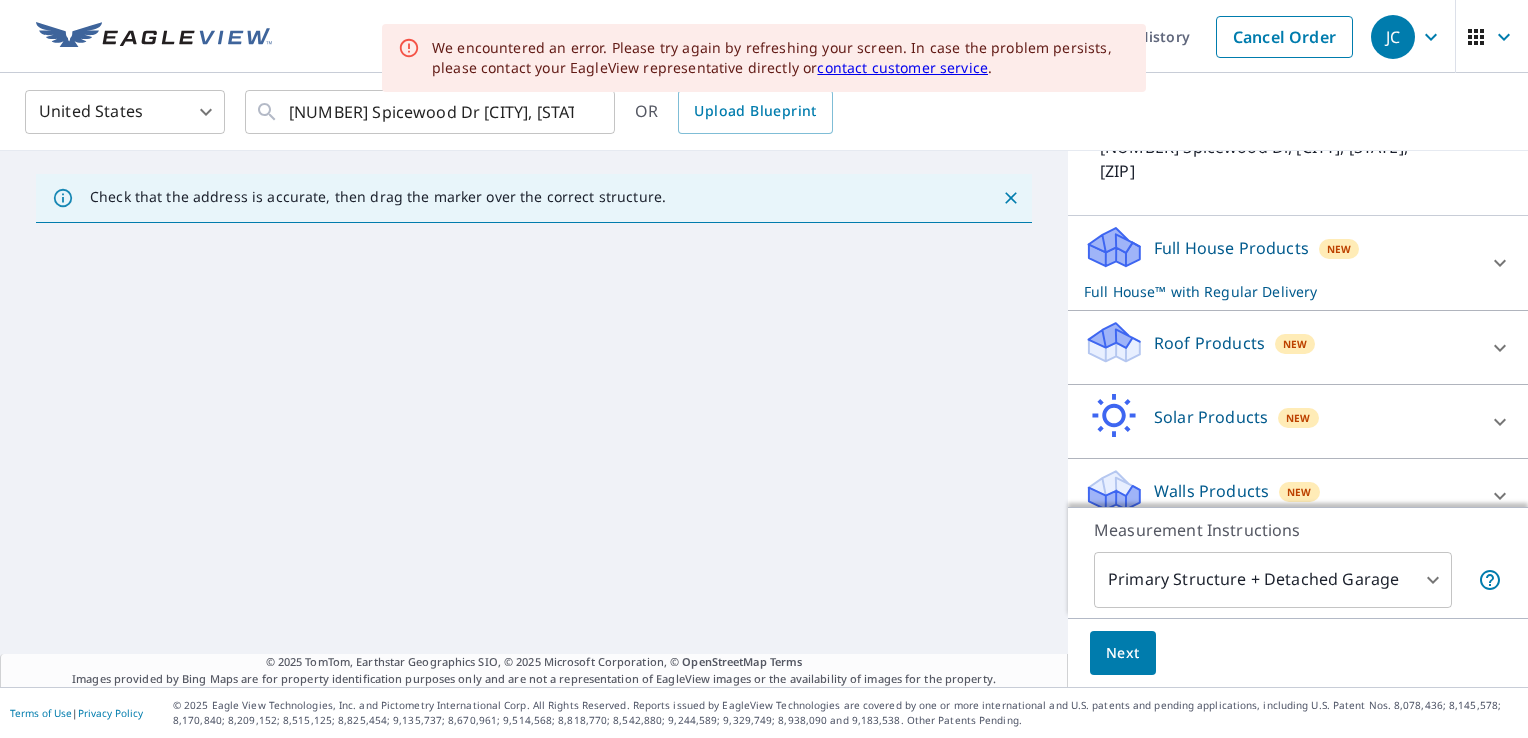 click 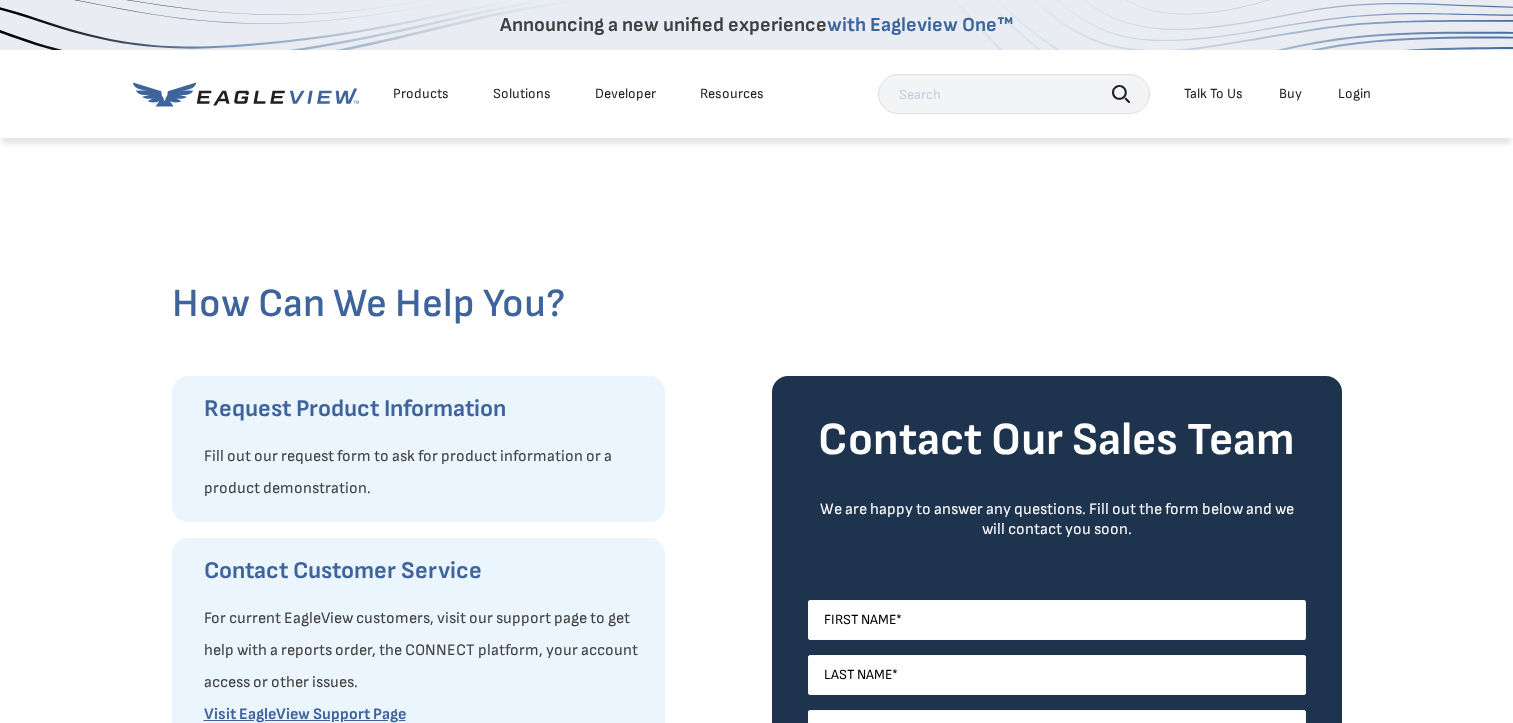 scroll, scrollTop: 0, scrollLeft: 0, axis: both 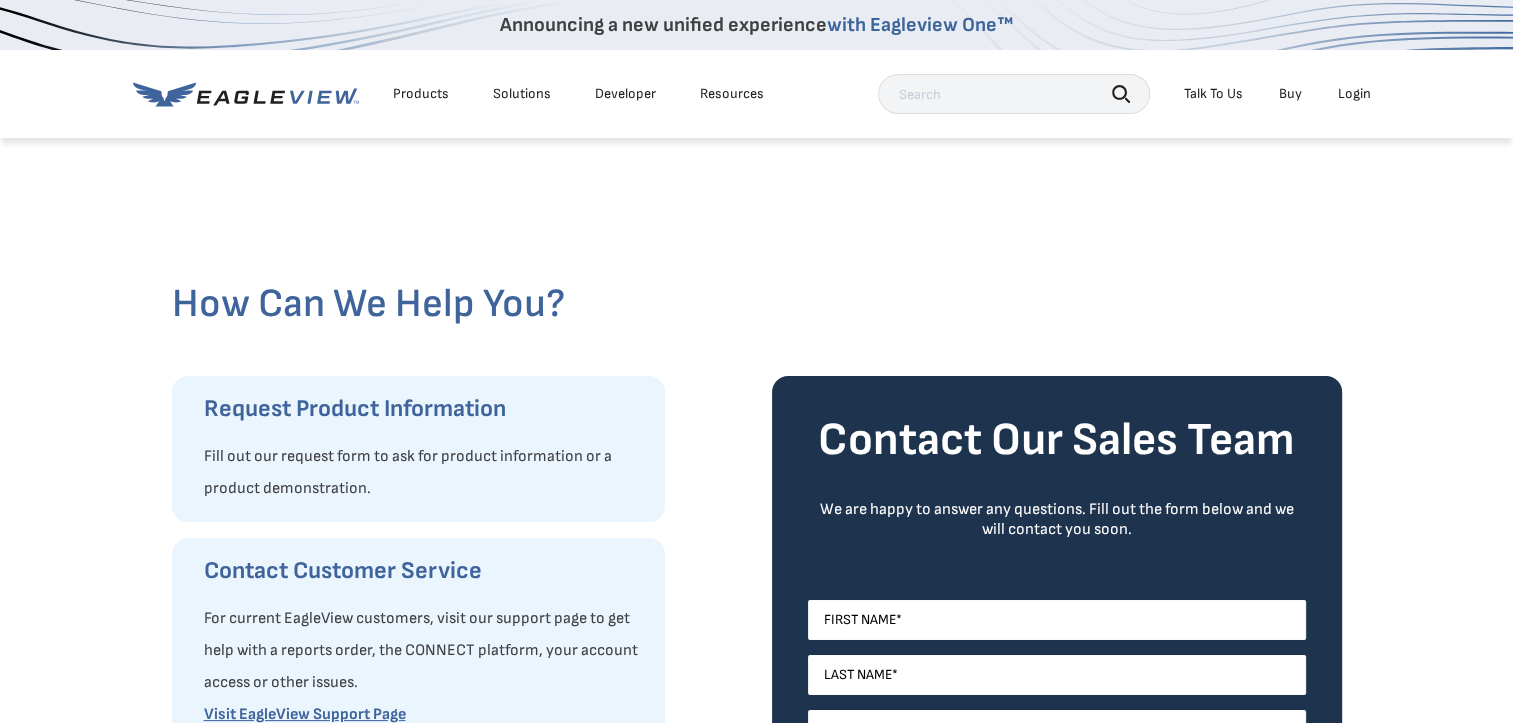 click on "Login" at bounding box center (1354, 94) 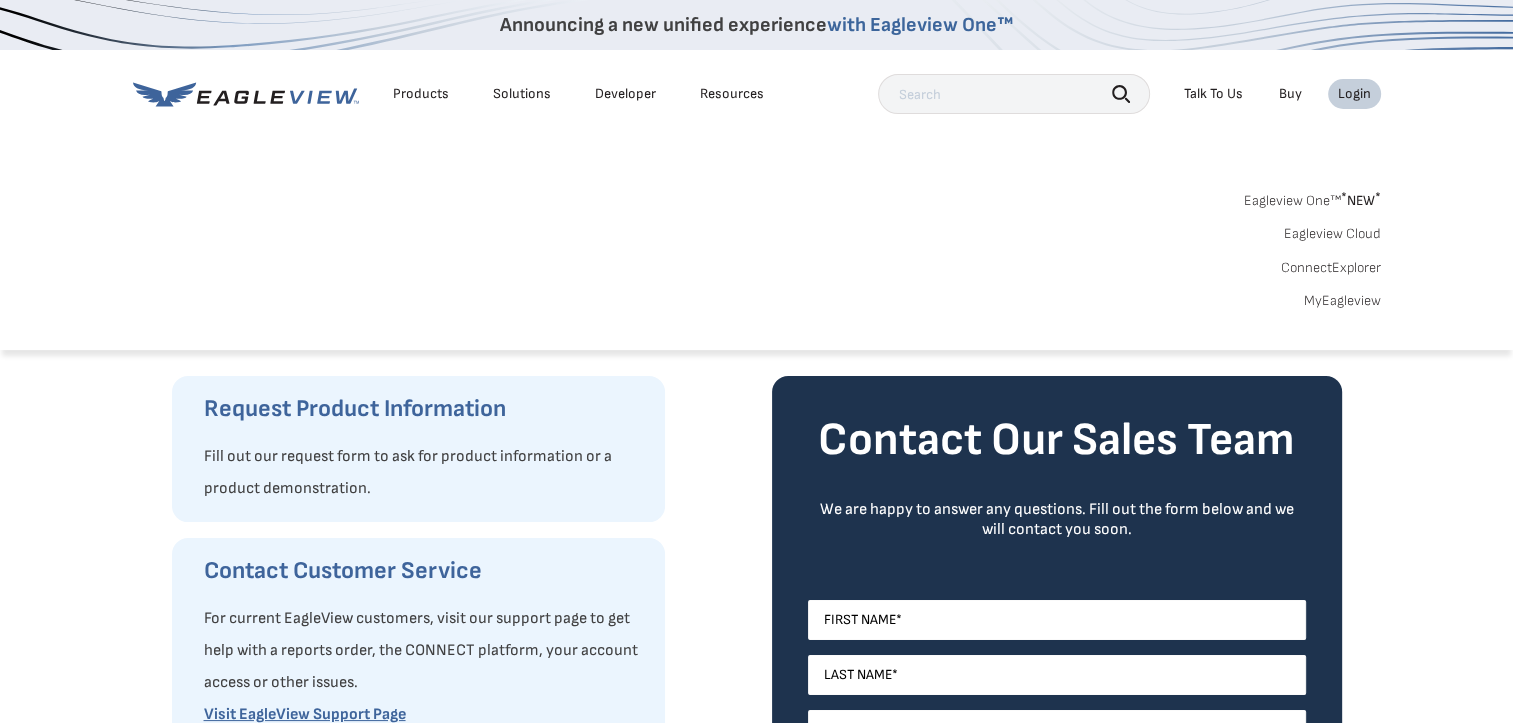click on "MyEagleview" at bounding box center (1342, 301) 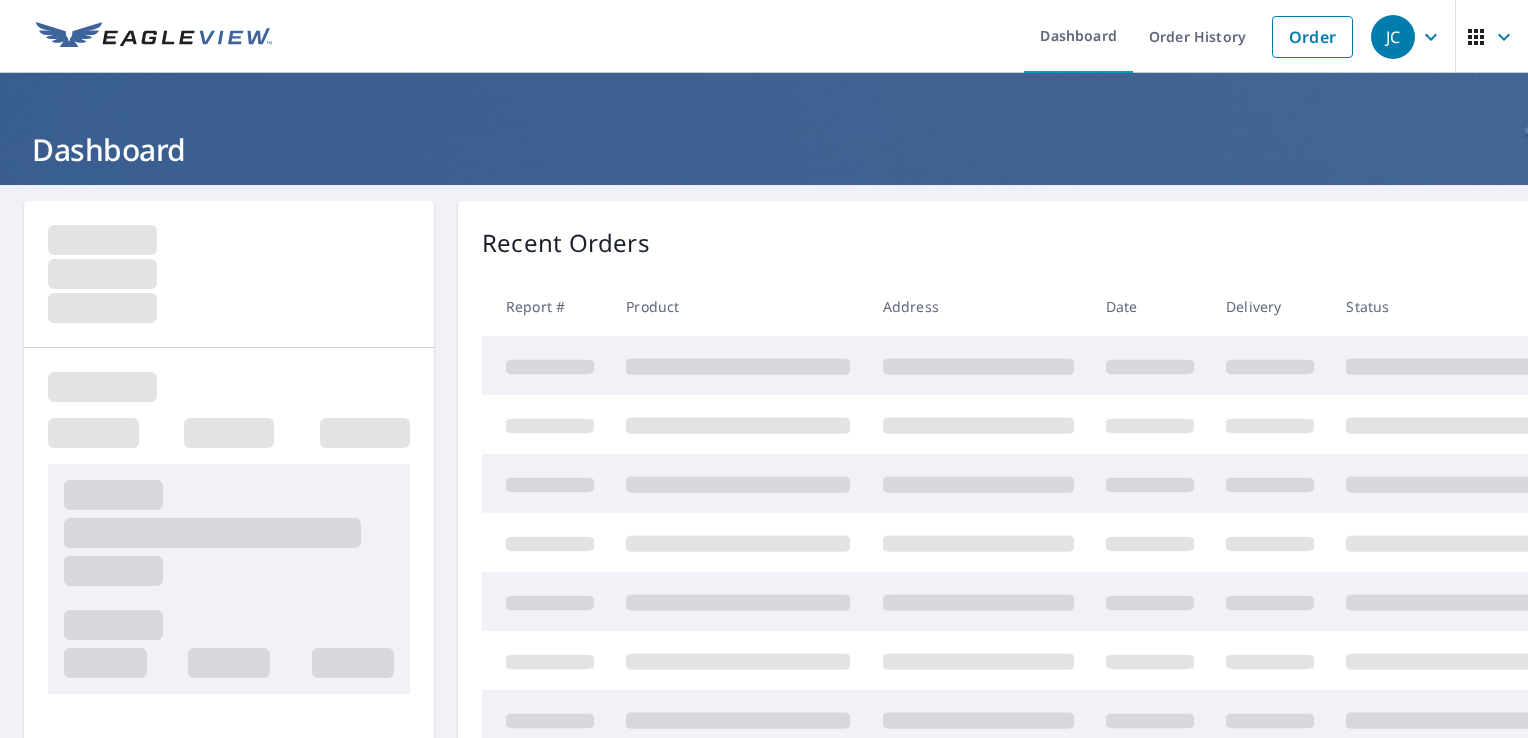 scroll, scrollTop: 0, scrollLeft: 0, axis: both 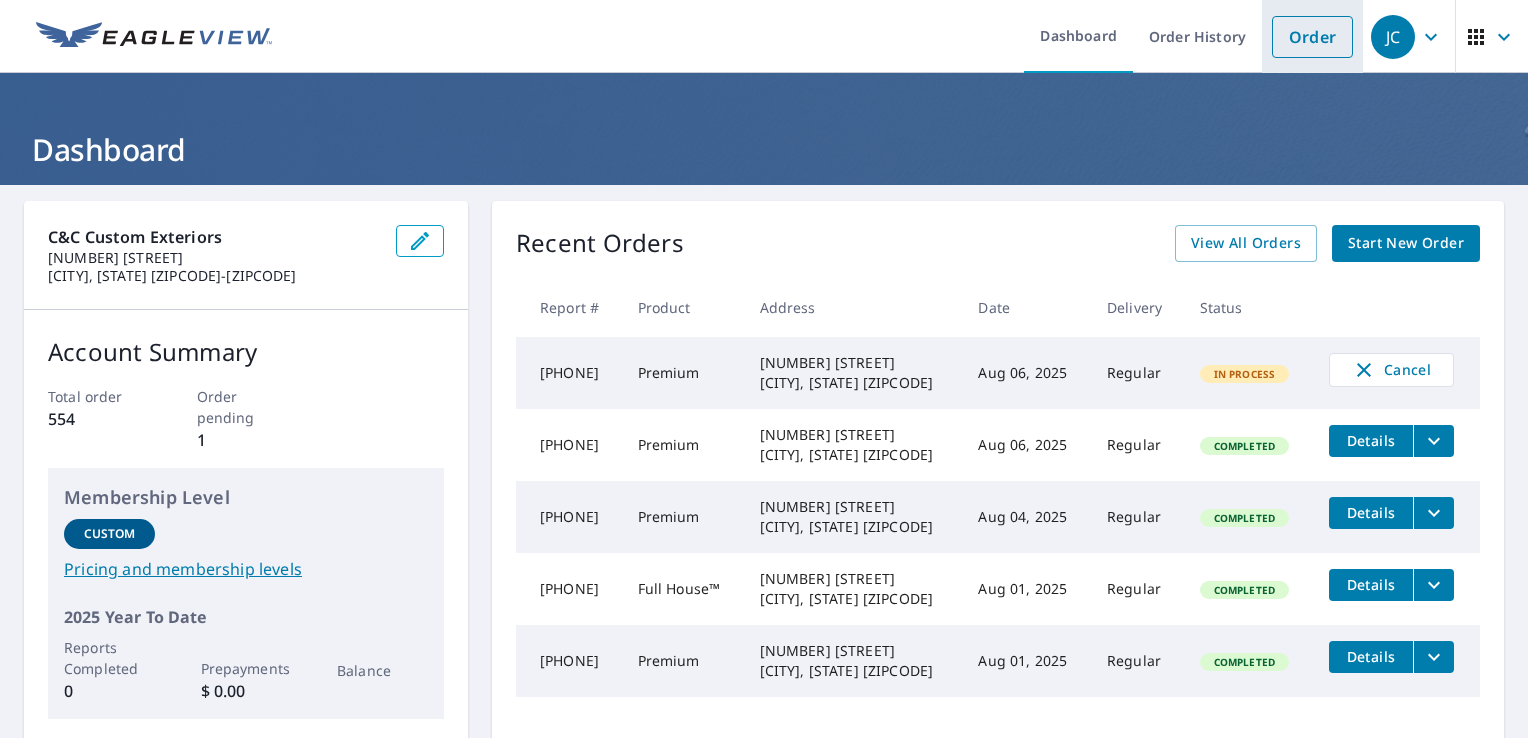 click on "Order" at bounding box center (1312, 37) 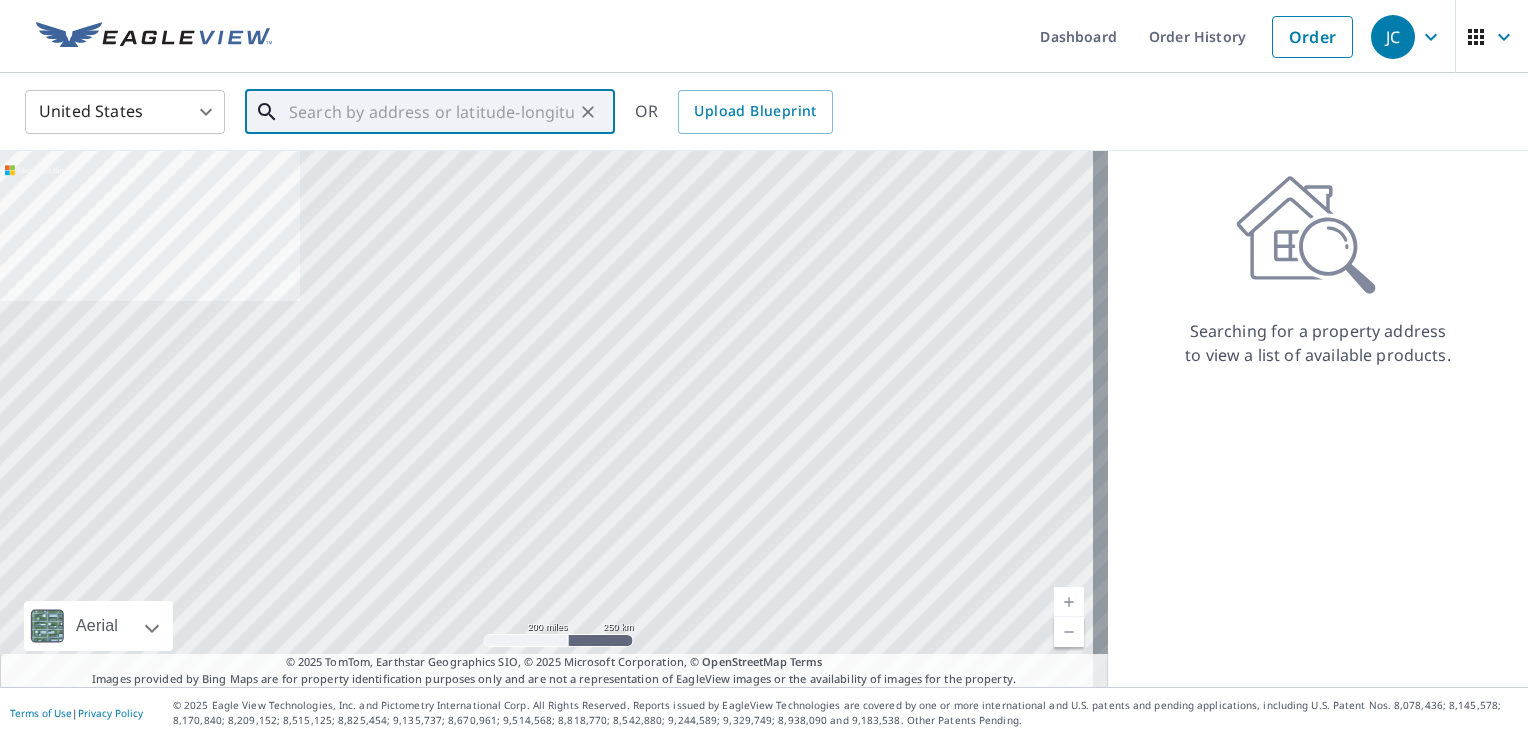 click at bounding box center (431, 112) 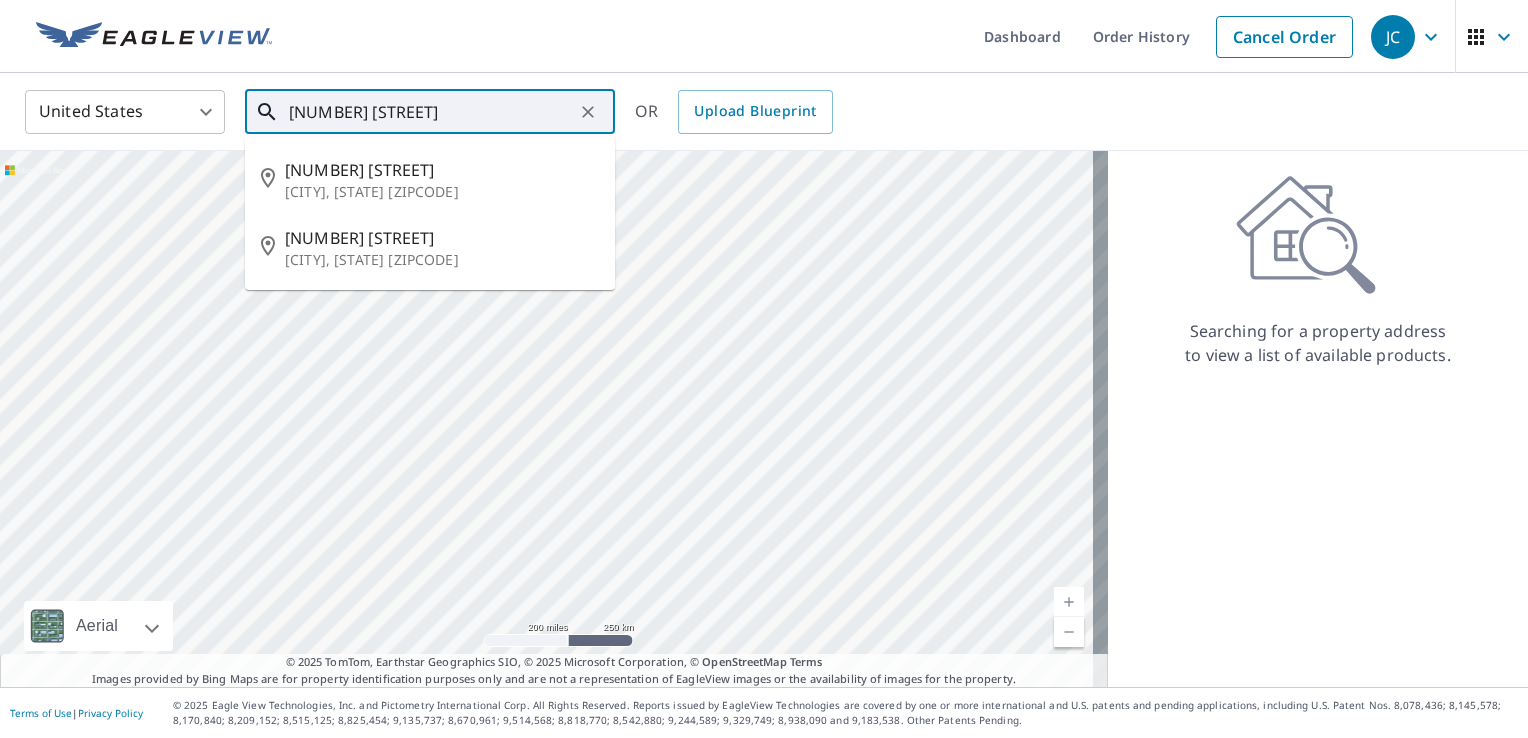 click on "55 spicewood" at bounding box center [431, 112] 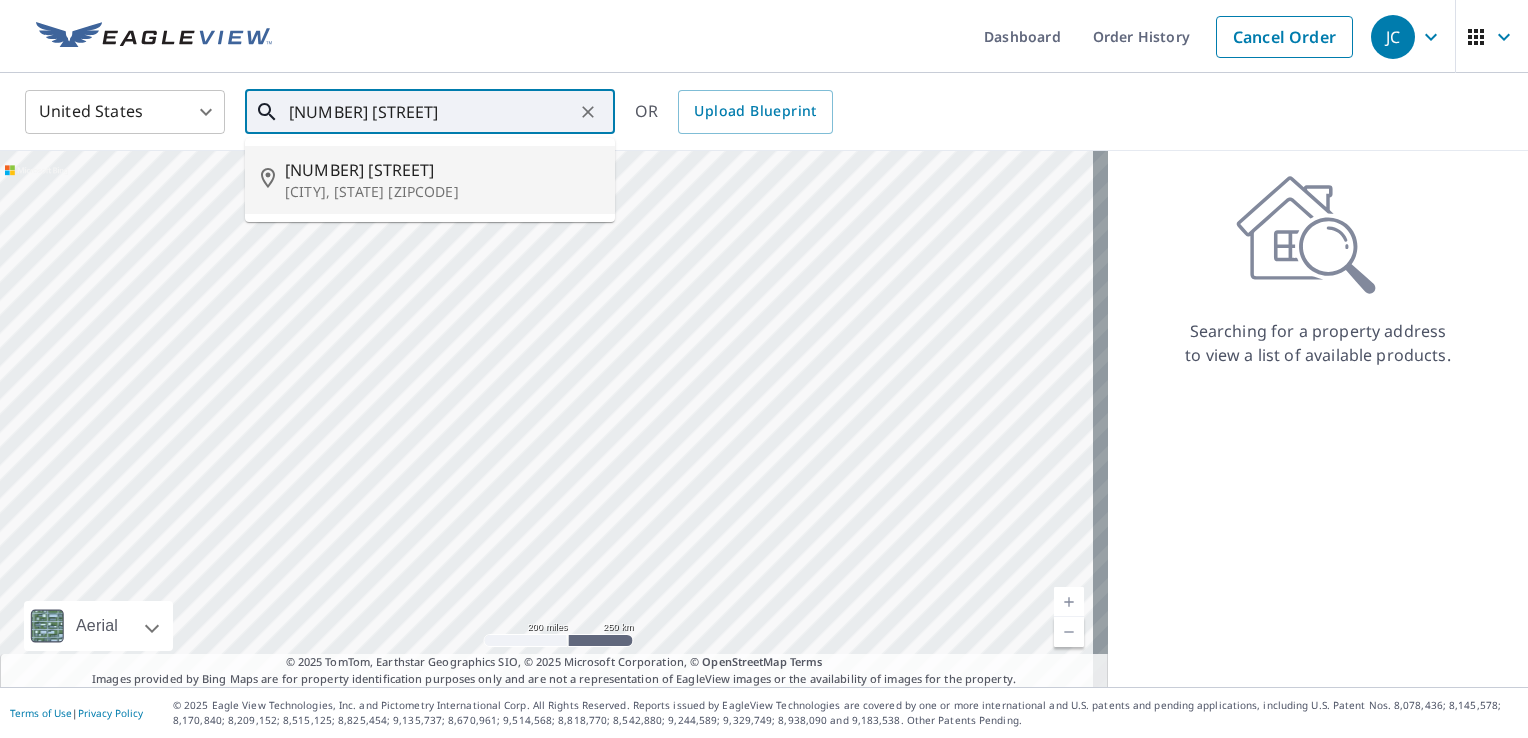 click on "Clarksville, IN 47129" at bounding box center (442, 192) 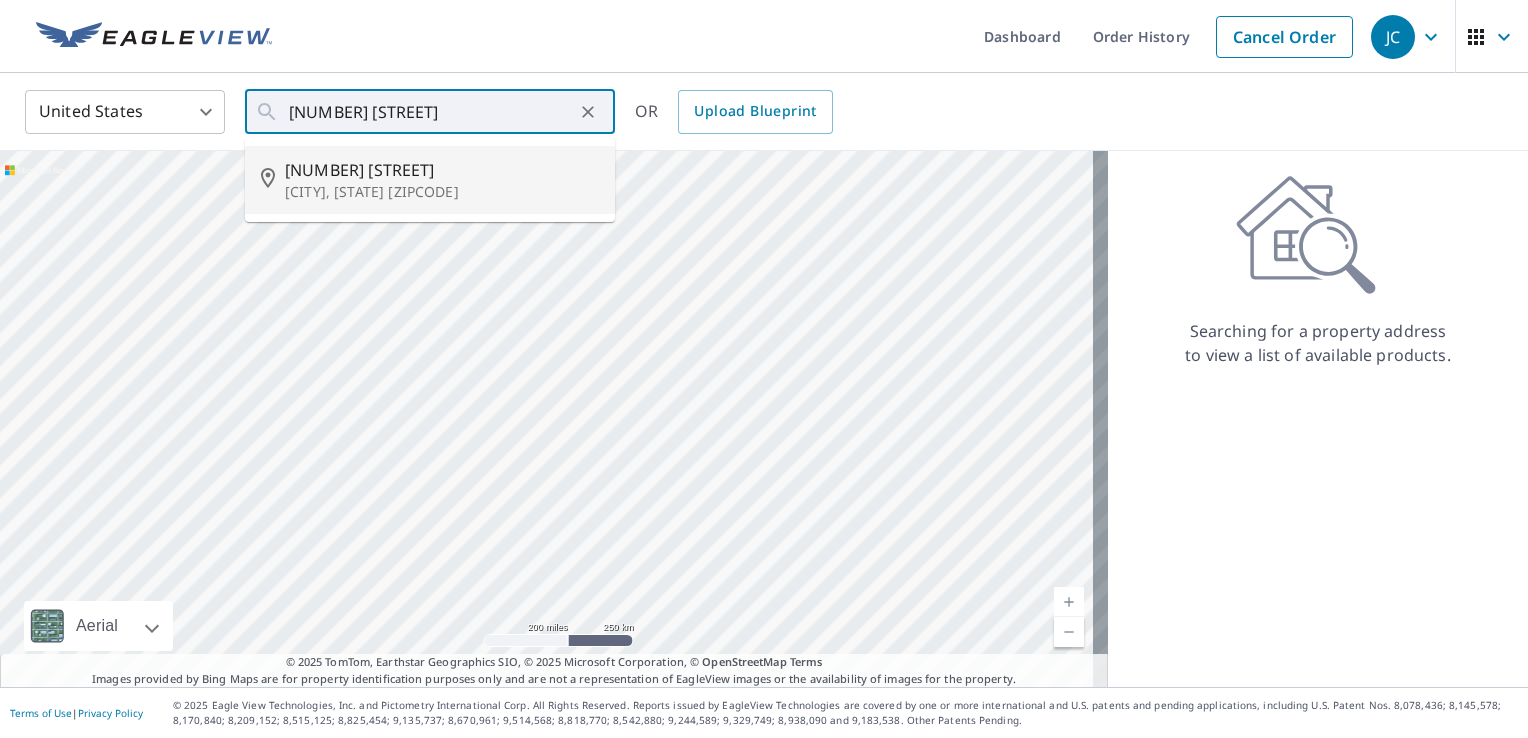 type on "550 Spicewood Dr Clarksville, IN 47129" 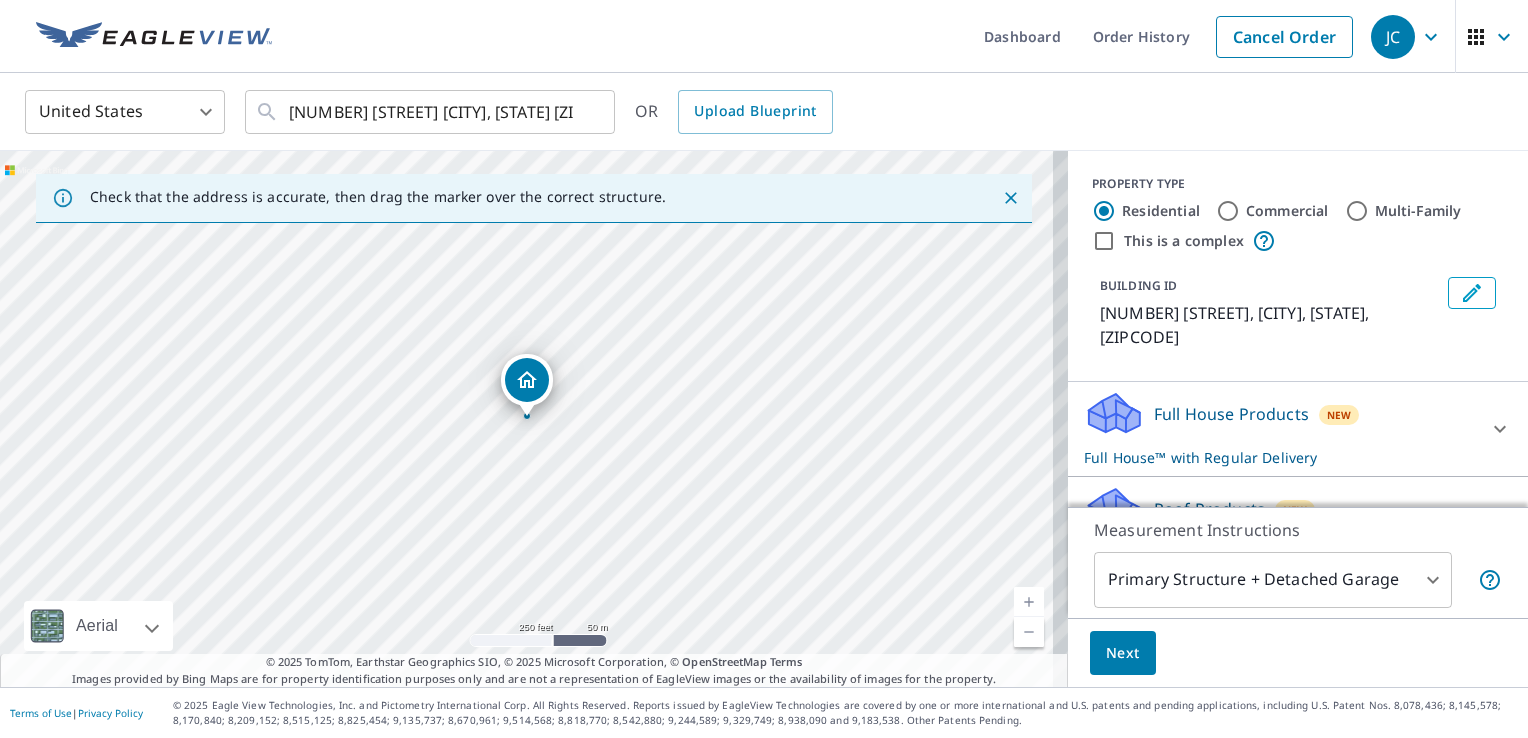 click on "Roof Products" at bounding box center [1209, 509] 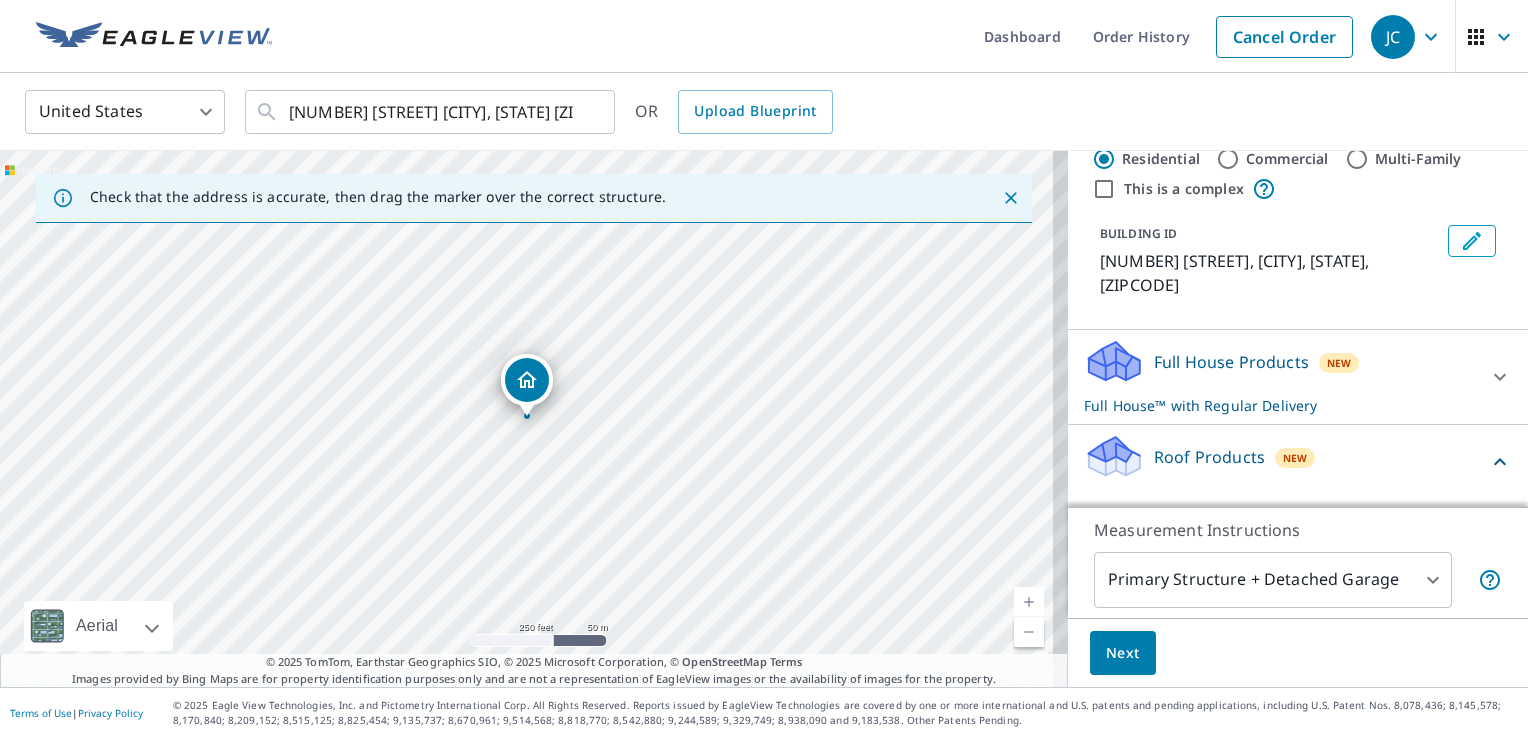 scroll, scrollTop: 100, scrollLeft: 0, axis: vertical 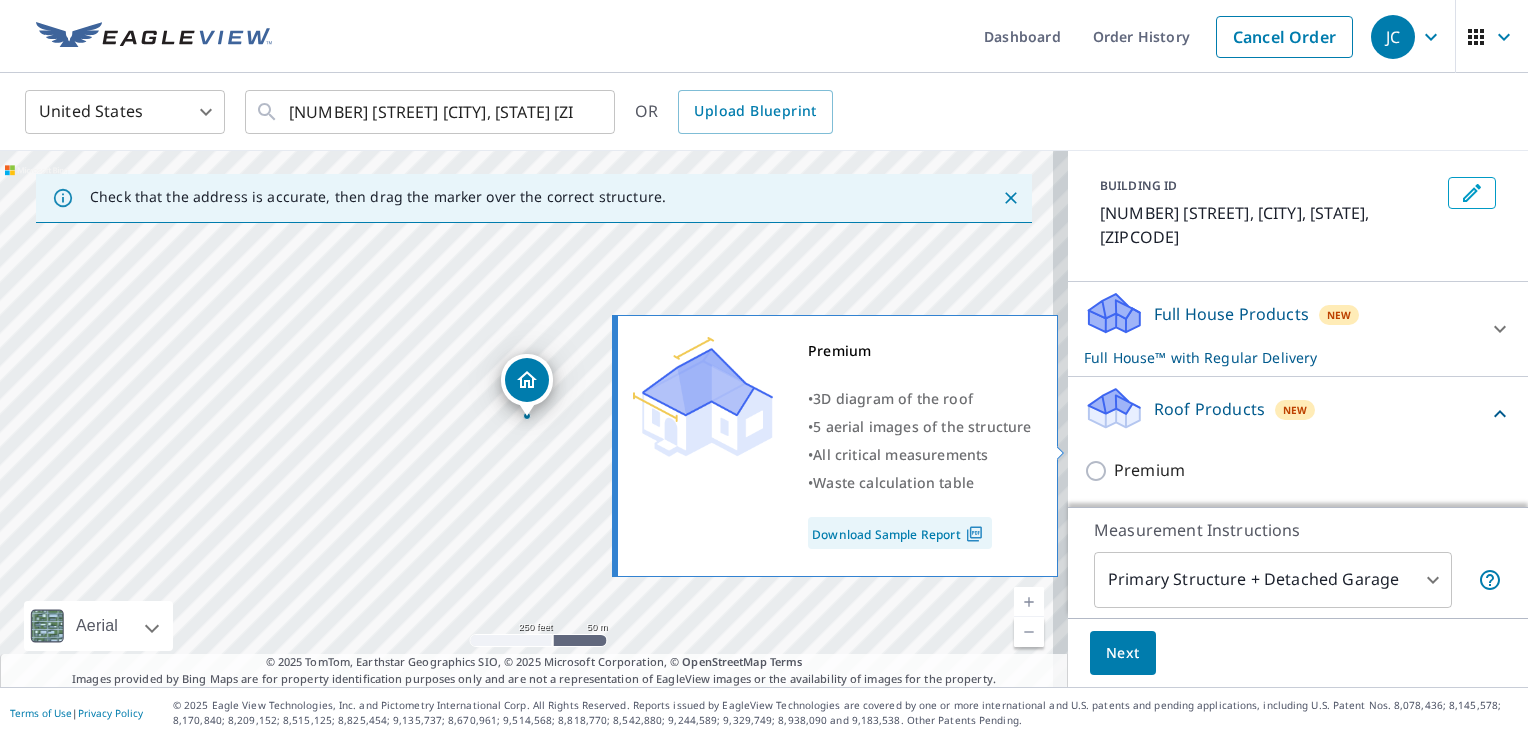 click on "Premium" at bounding box center (1149, 470) 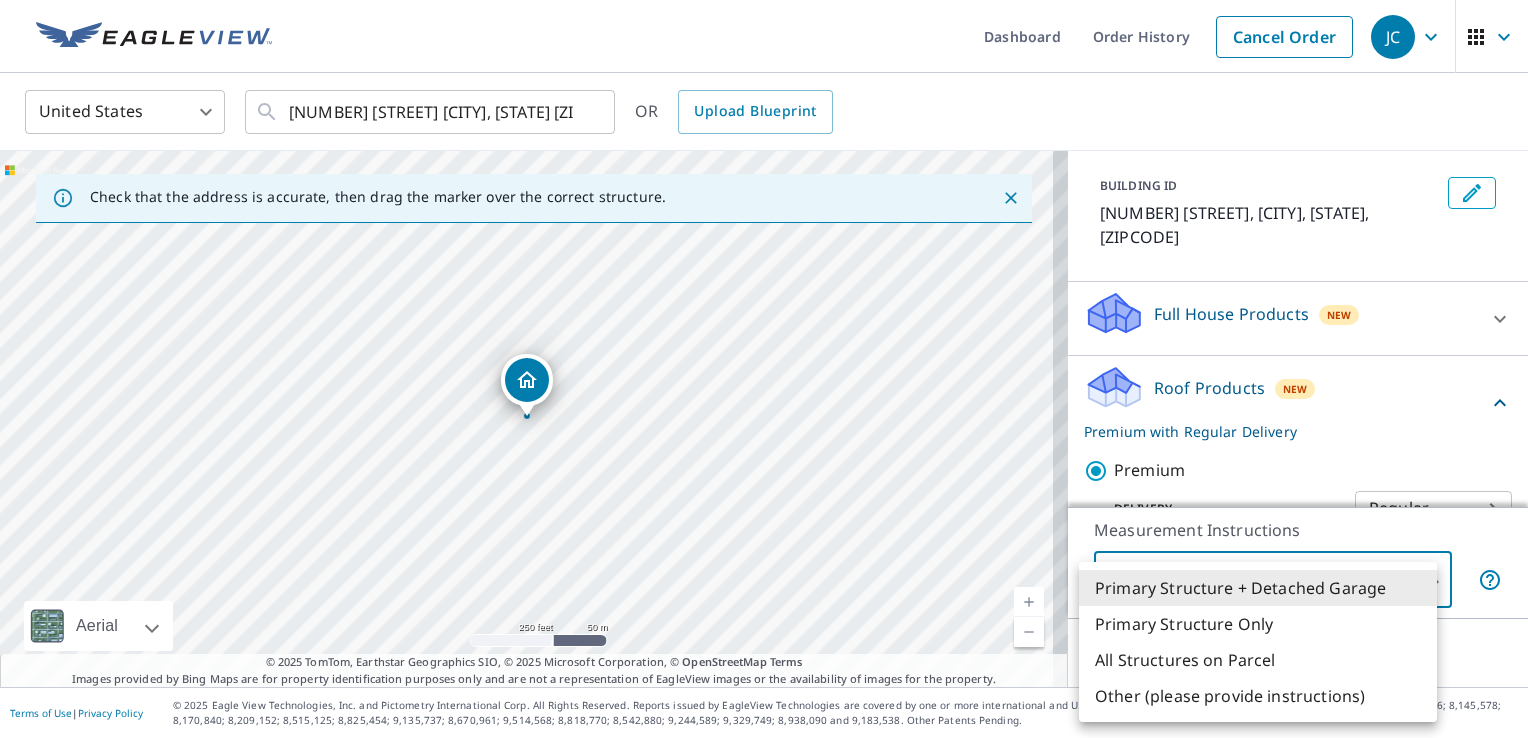 click on "JC JC
Dashboard Order History Cancel Order JC United States US ​ 550 Spicewood Dr Clarksville, IN 47129 ​ OR Upload Blueprint Check that the address is accurate, then drag the marker over the correct structure. 550 Spicewood Dr Clarksville, IN 47129 Aerial Road A standard road map Aerial A detailed look from above Labels Labels 250 feet 50 m © 2025 TomTom, © Vexcel Imaging, © 2025 Microsoft Corporation,  © OpenStreetMap Terms © 2025 TomTom, Earthstar Geographics SIO, © 2025 Microsoft Corporation, ©   OpenStreetMap   Terms Images provided by Bing Maps are for property identification purposes only and are not a representation of EagleView images or the availability of images for the property. PROPERTY TYPE Residential Commercial Multi-Family This is a complex BUILDING ID 550 Spicewood Dr, Clarksville, IN, 47129 Full House Products New Full House™ Roof Products New Premium with Regular Delivery Premium Delivery Regular 8 ​ QuickSquares™ Gutter Bid Perfect™ Solar Products New New Walls 1" at bounding box center [764, 369] 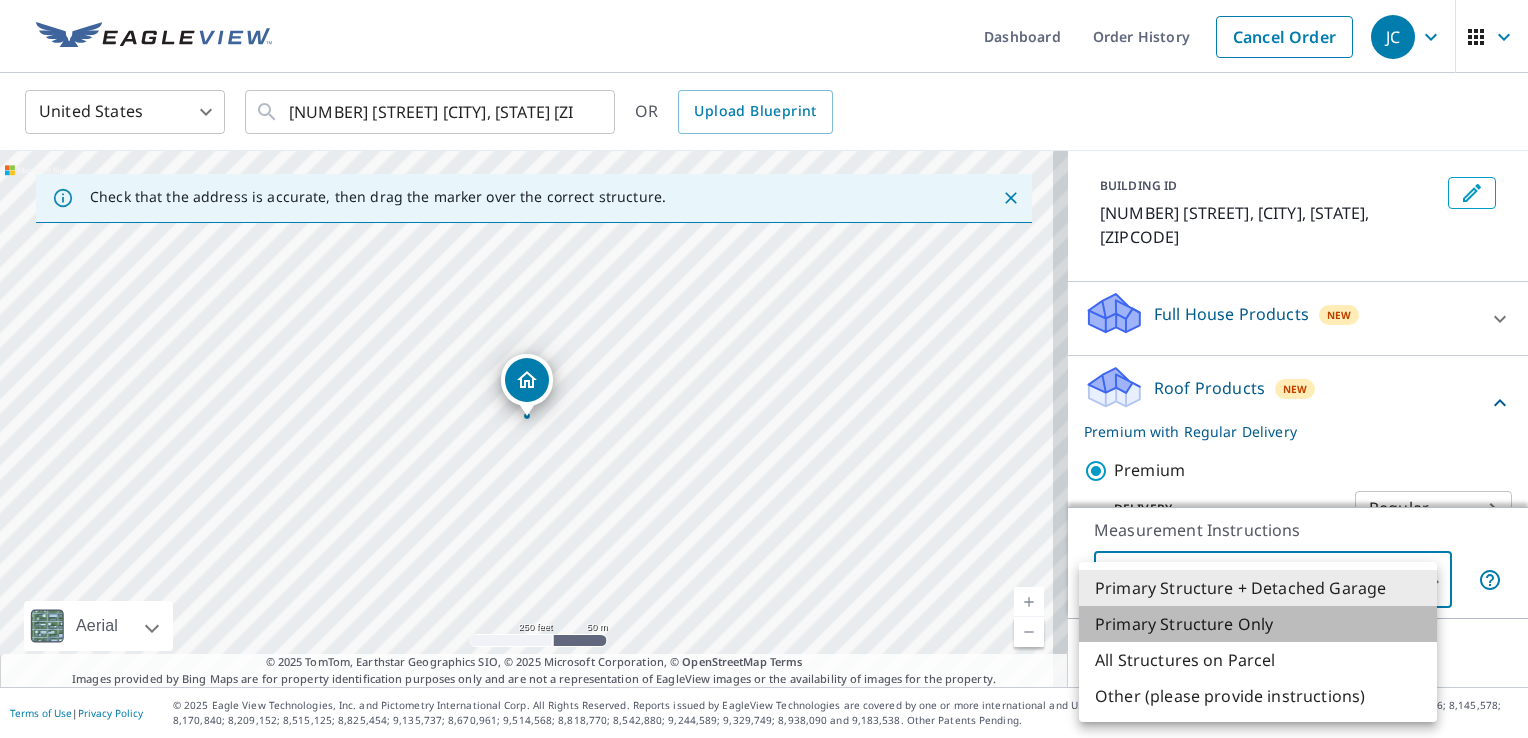 click on "Primary Structure Only" at bounding box center (1258, 624) 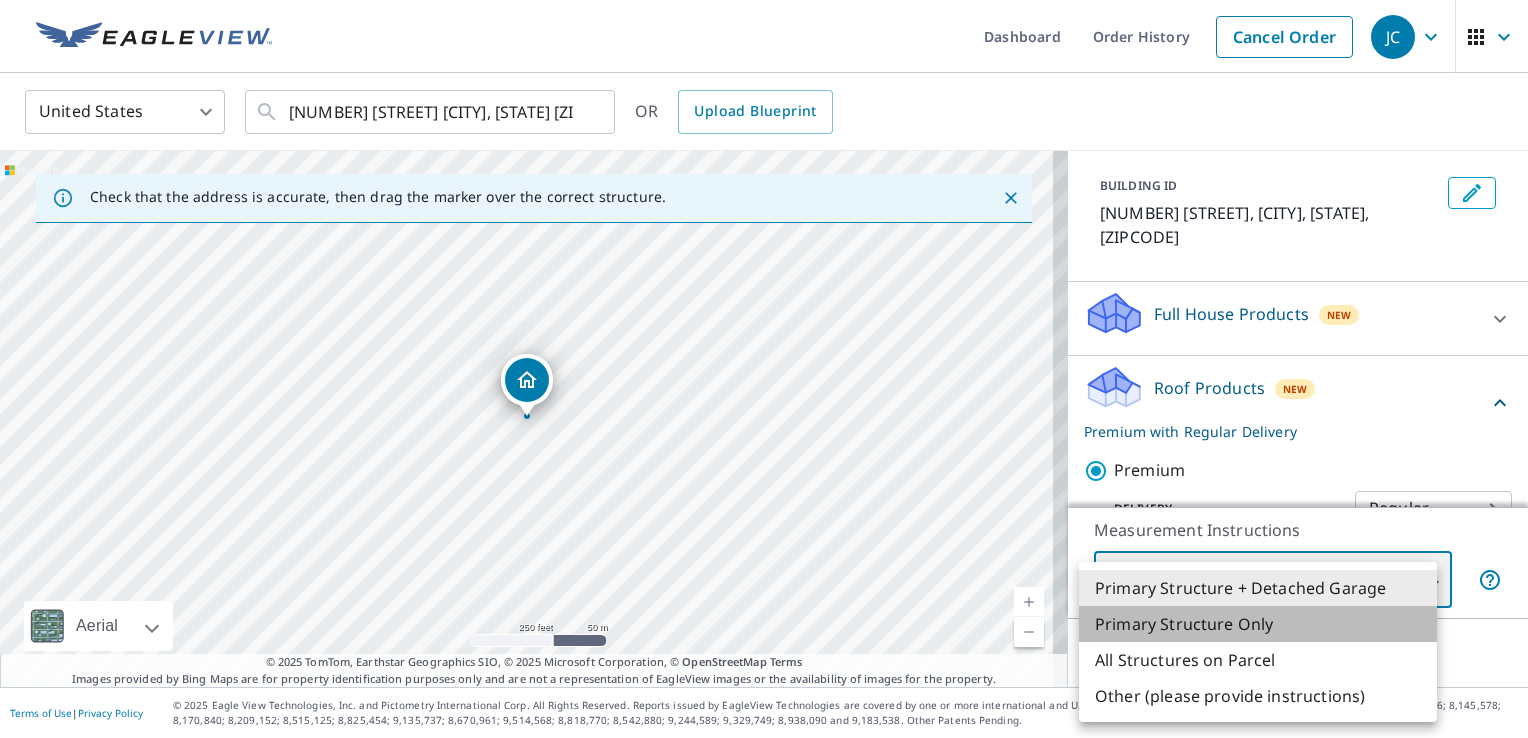 type on "2" 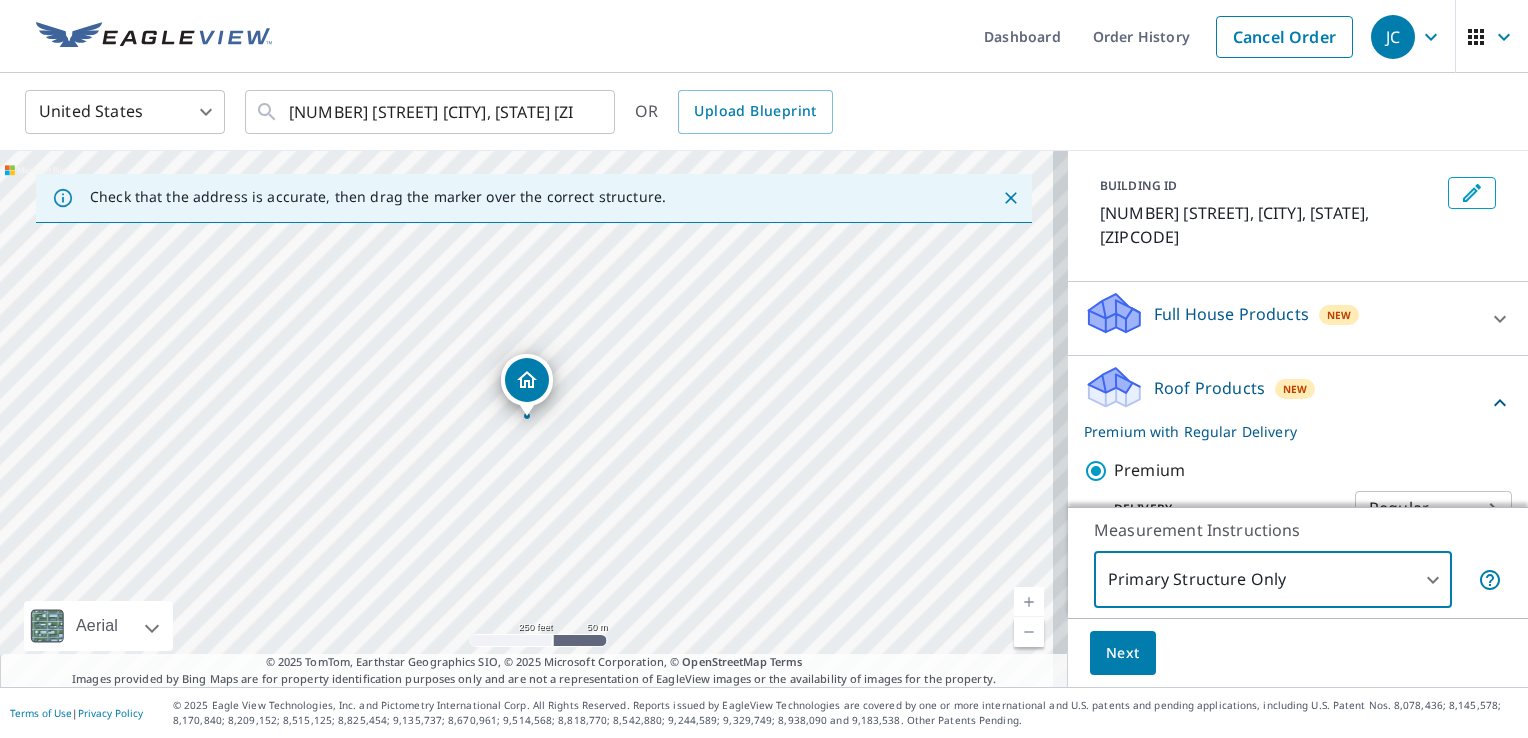click on "Next" at bounding box center [1123, 653] 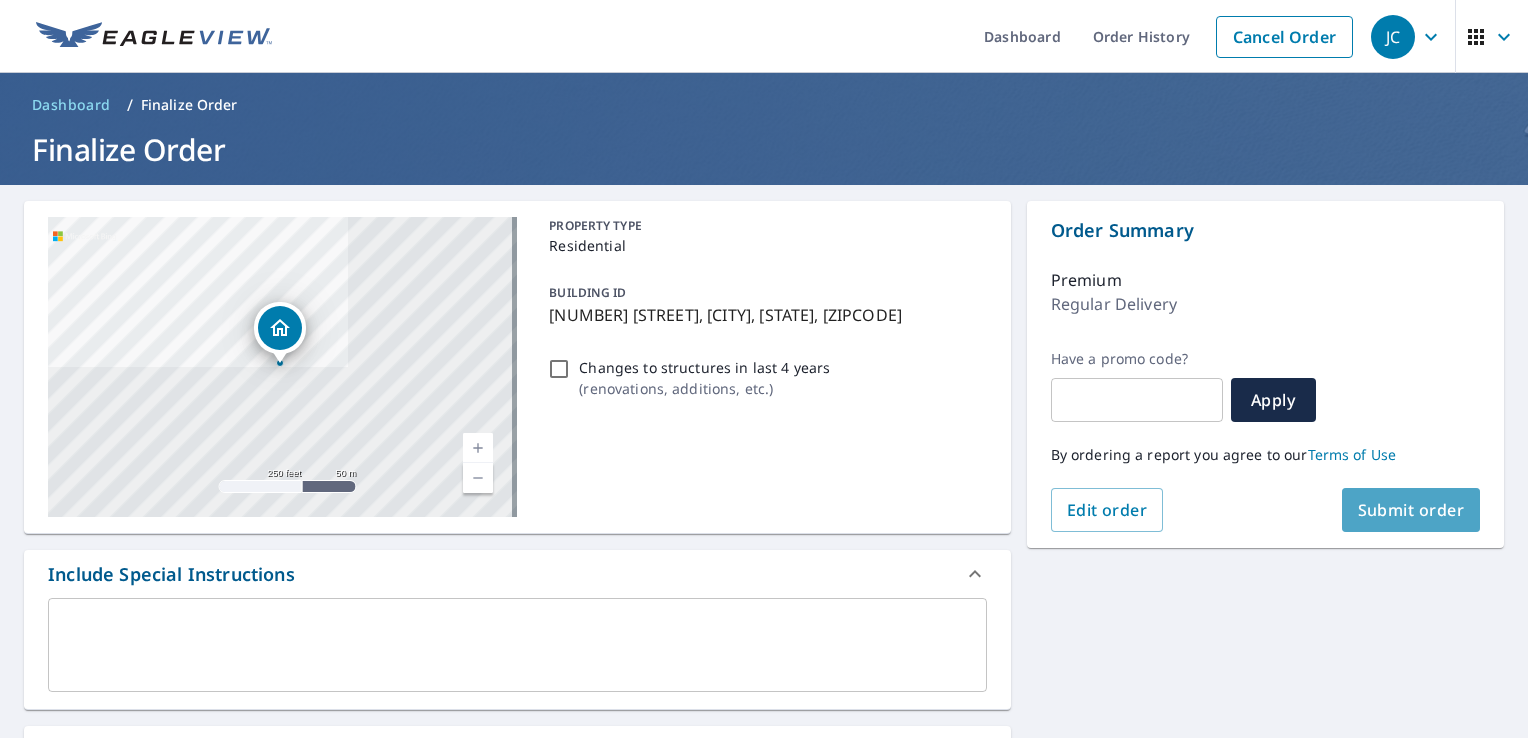click on "Submit order" at bounding box center (1411, 510) 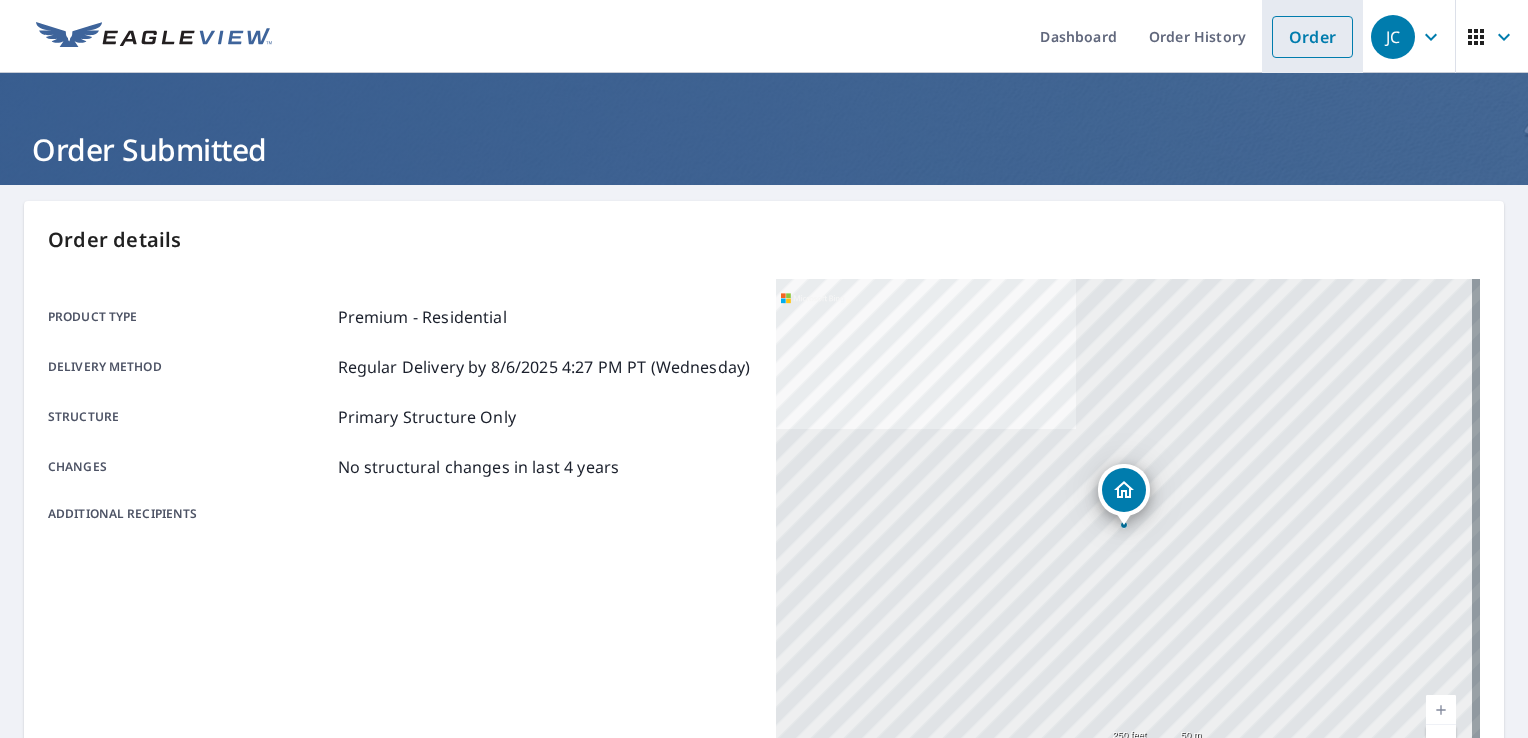 click on "Order" at bounding box center [1312, 37] 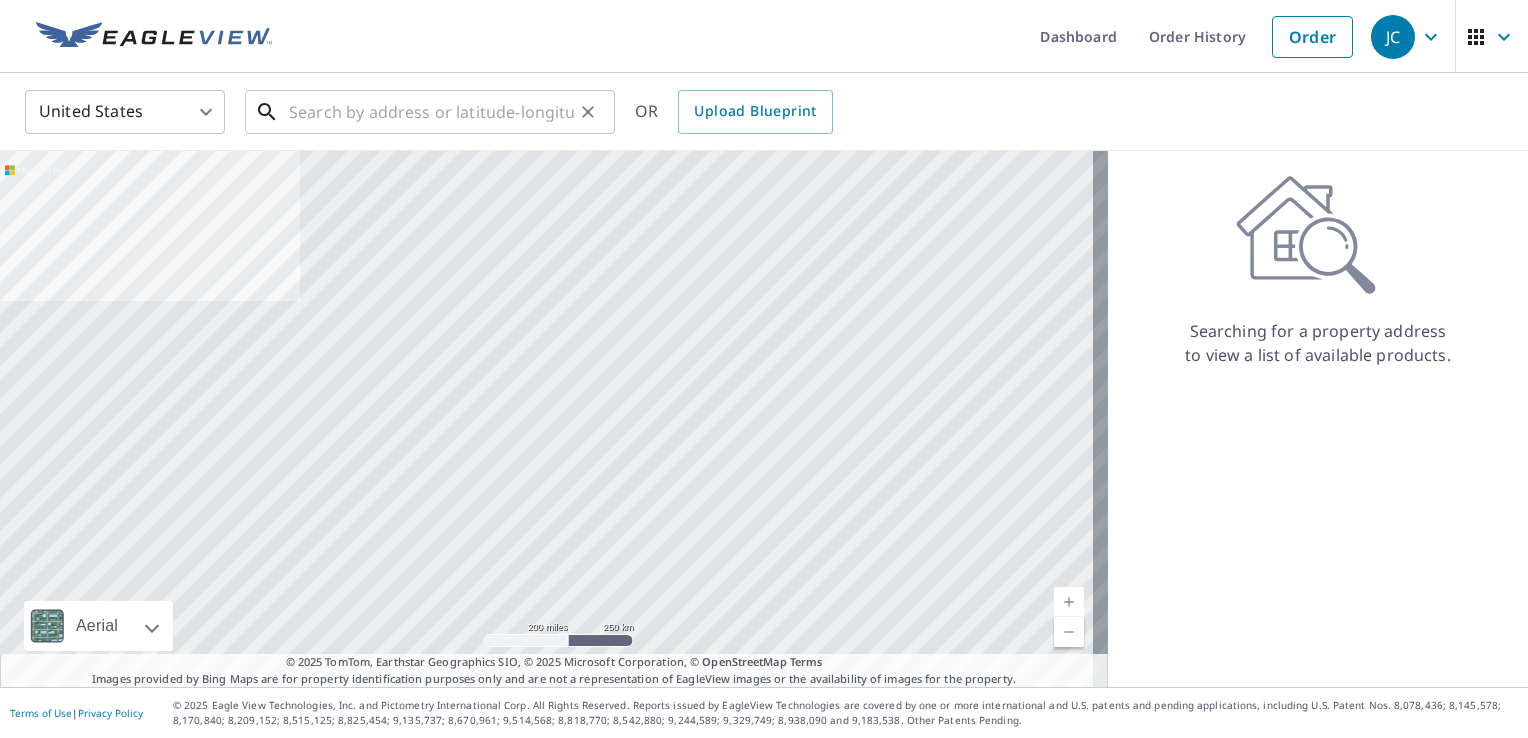 click at bounding box center (431, 112) 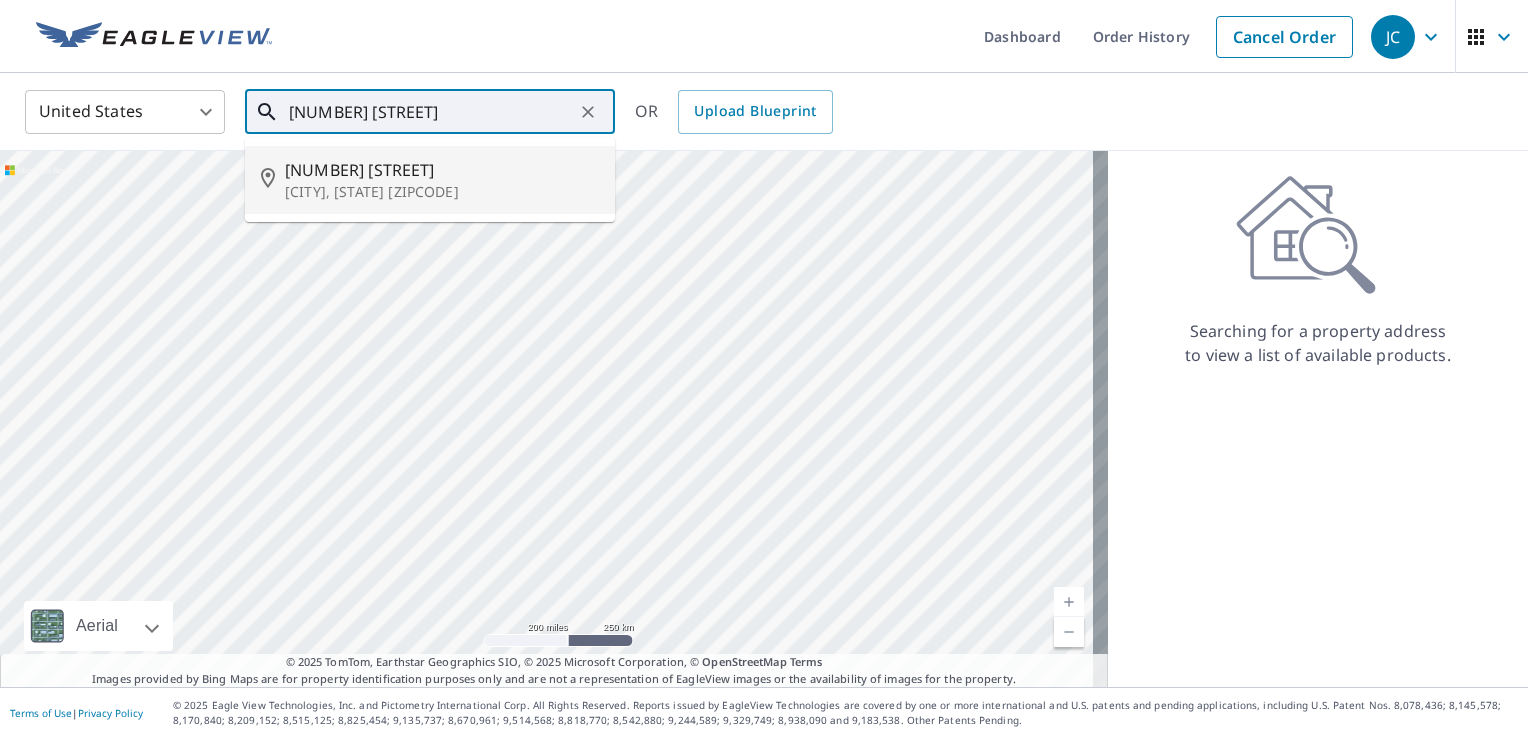 click on "New Albany, IN 47150" at bounding box center (442, 192) 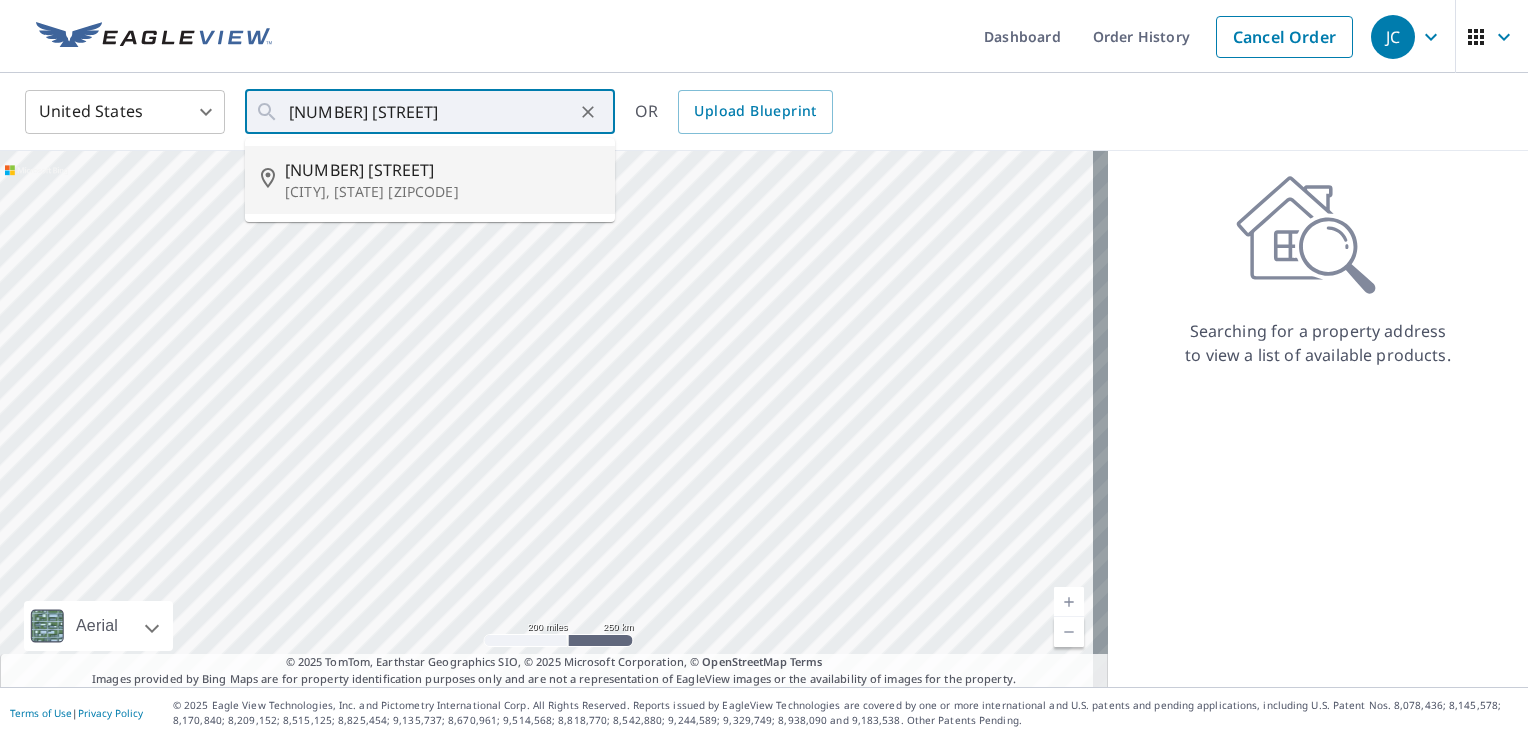type on "3336 Cobblers Ct New Albany, IN 47150" 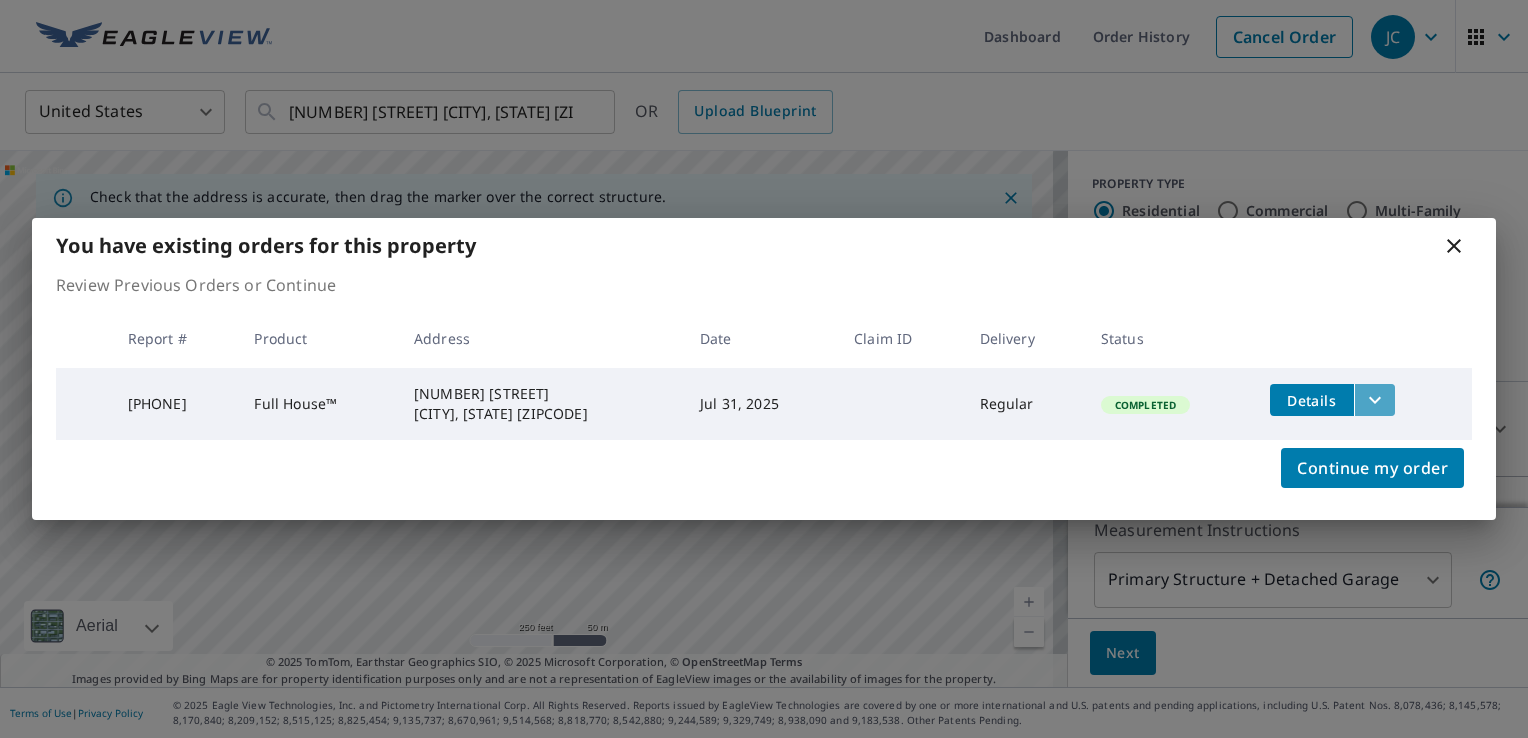 click 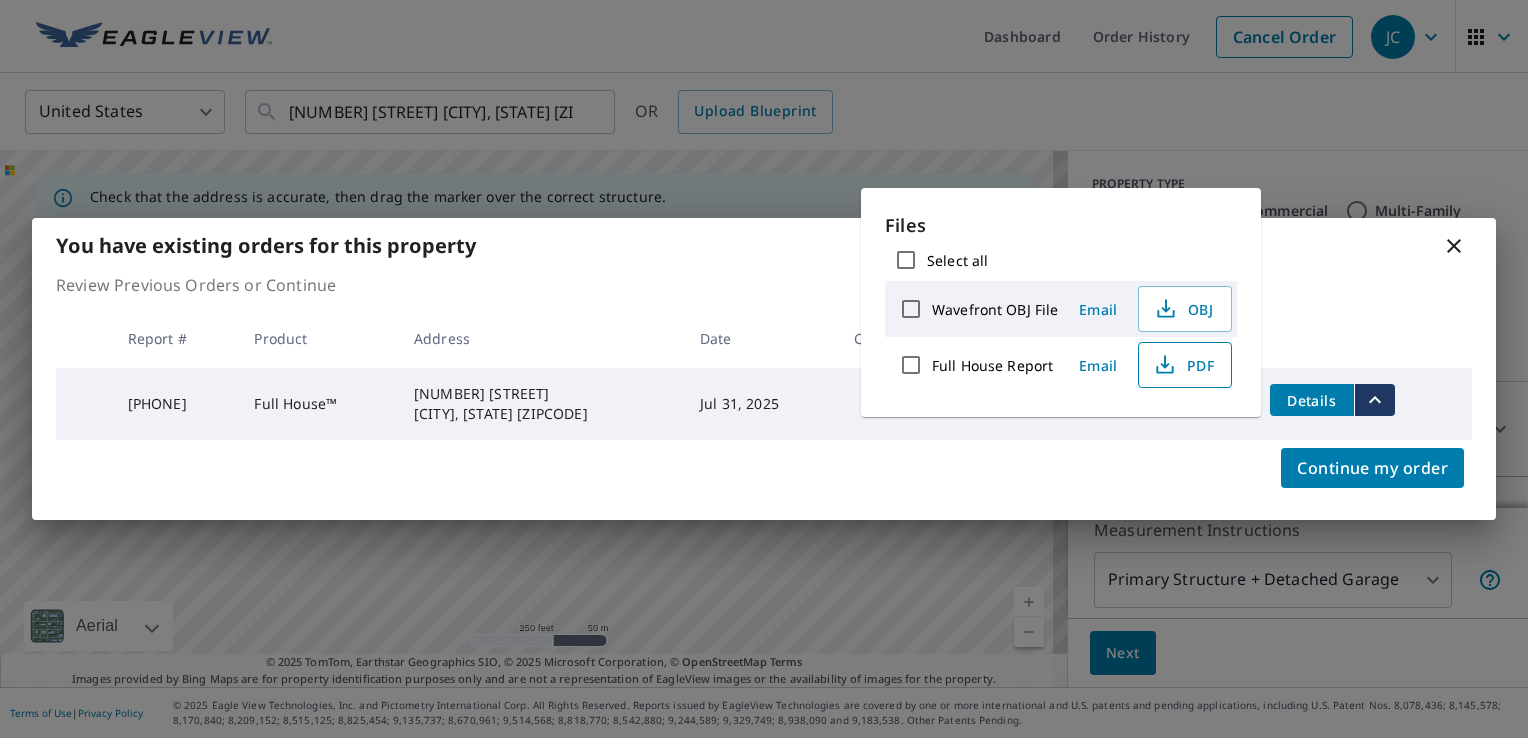 click on "PDF" at bounding box center (1183, 365) 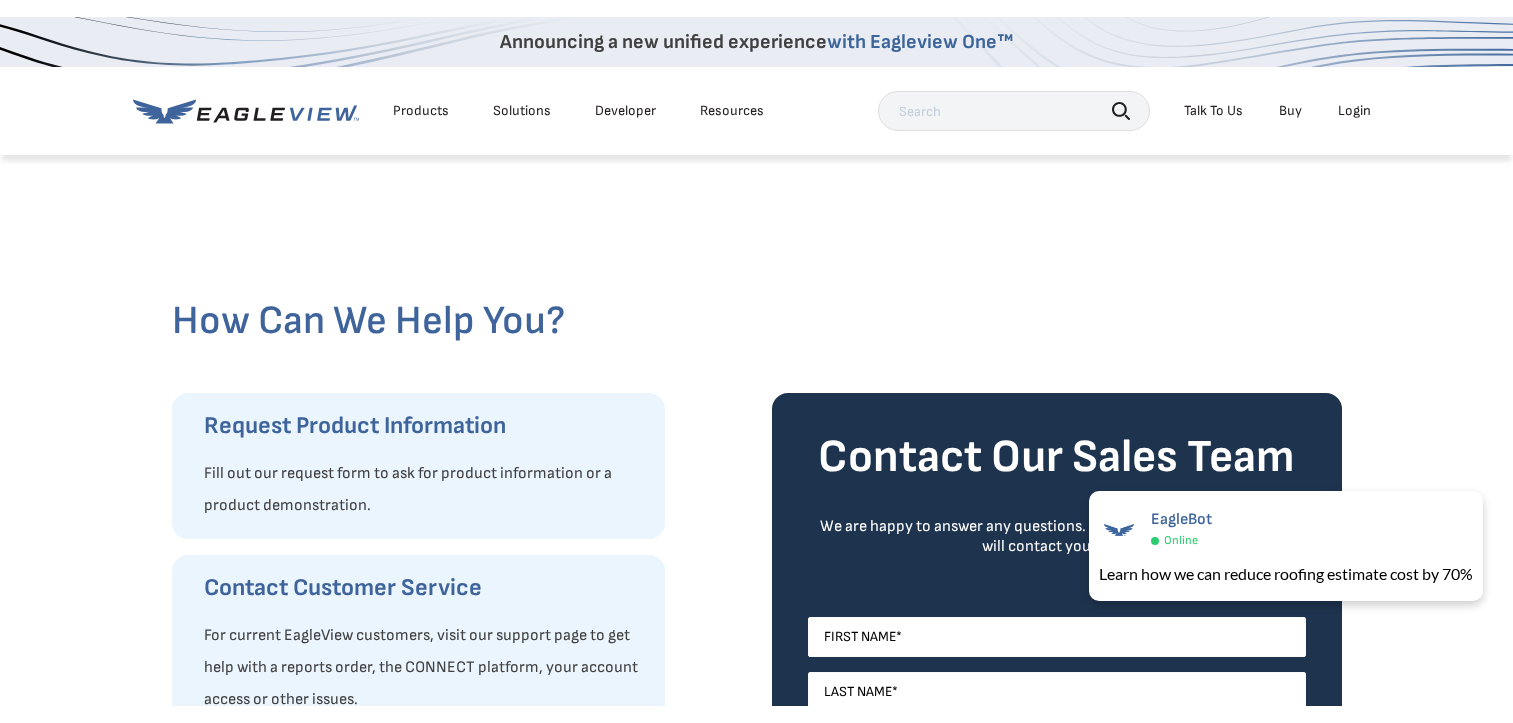 scroll, scrollTop: 0, scrollLeft: 0, axis: both 